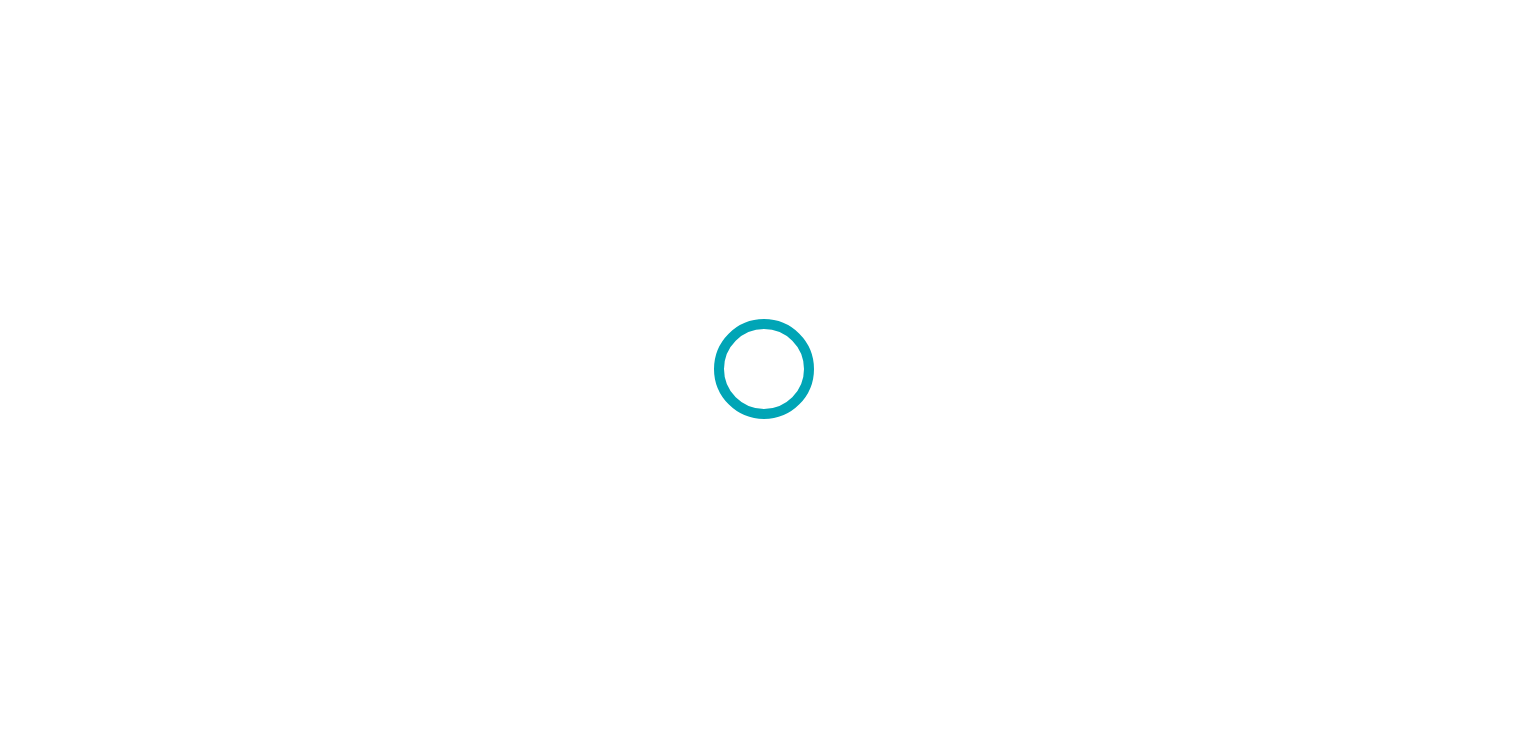 scroll, scrollTop: 0, scrollLeft: 0, axis: both 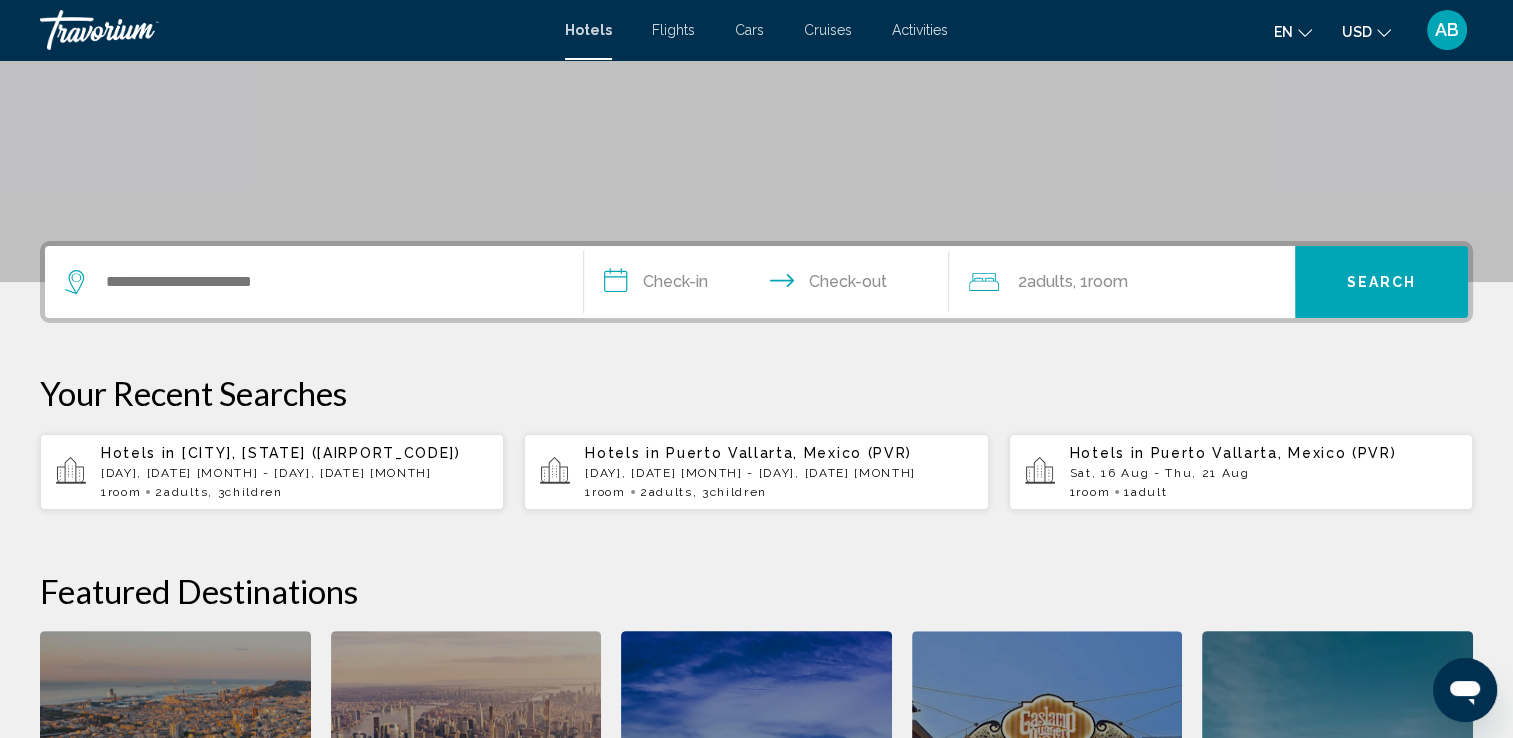click on "Hotels in [CITY], [STATE], [COUNTRY] ([AIRPORT_CODE]) [DATE] [MONTH] - [DATE] [MONTH] 1 Room rooms 2 Adults , 3 Children" at bounding box center (294, 472) 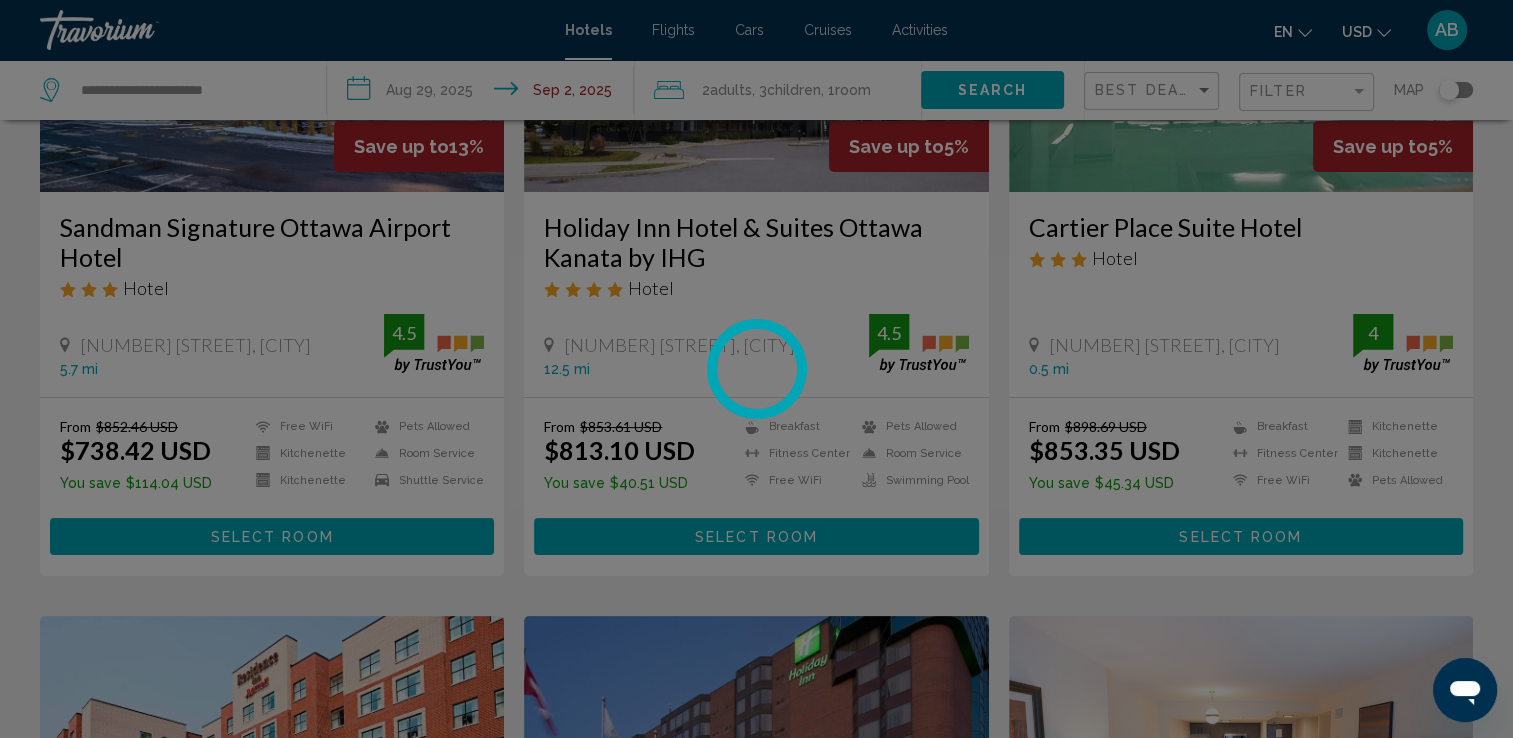 scroll, scrollTop: 0, scrollLeft: 0, axis: both 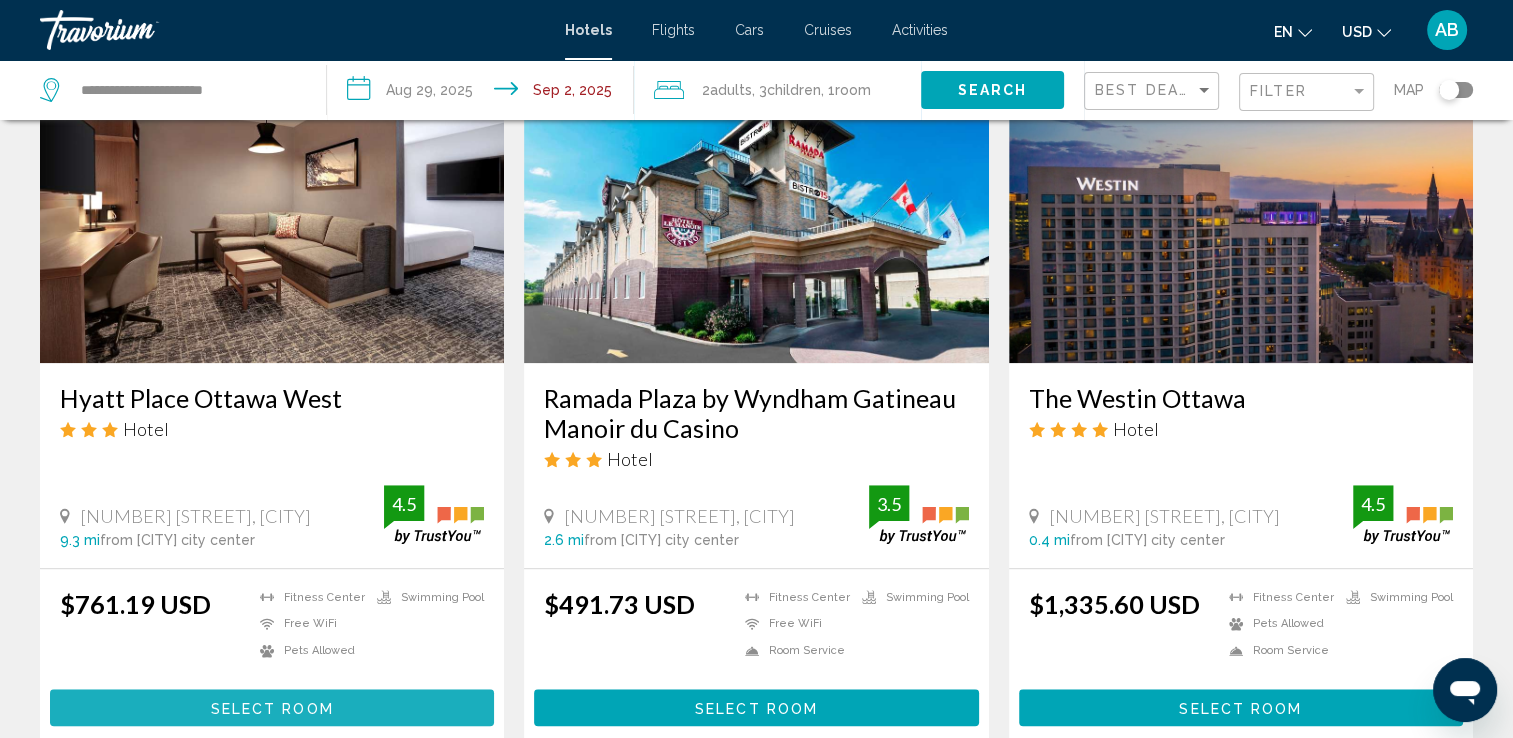 click on "Select Room" at bounding box center [272, 708] 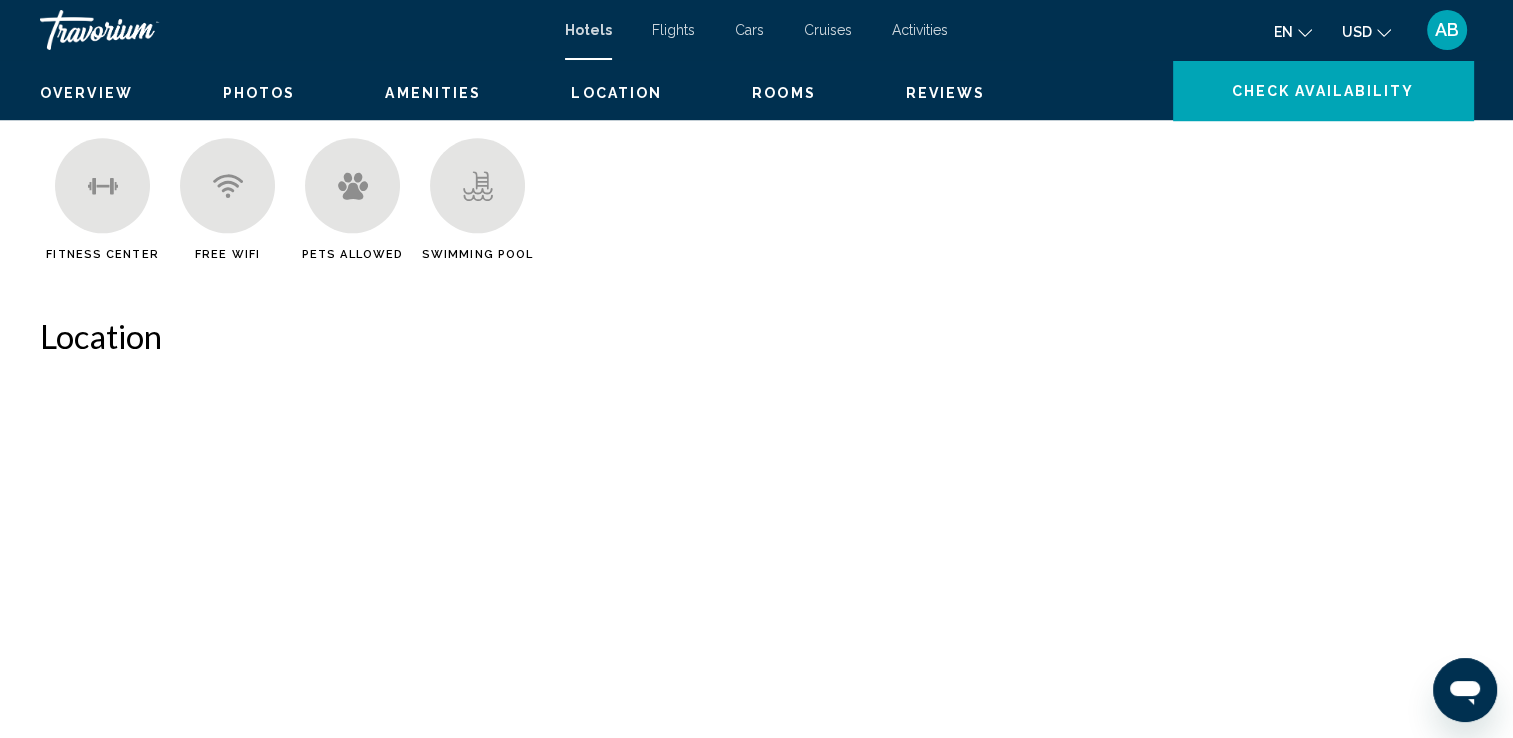 scroll, scrollTop: 0, scrollLeft: 0, axis: both 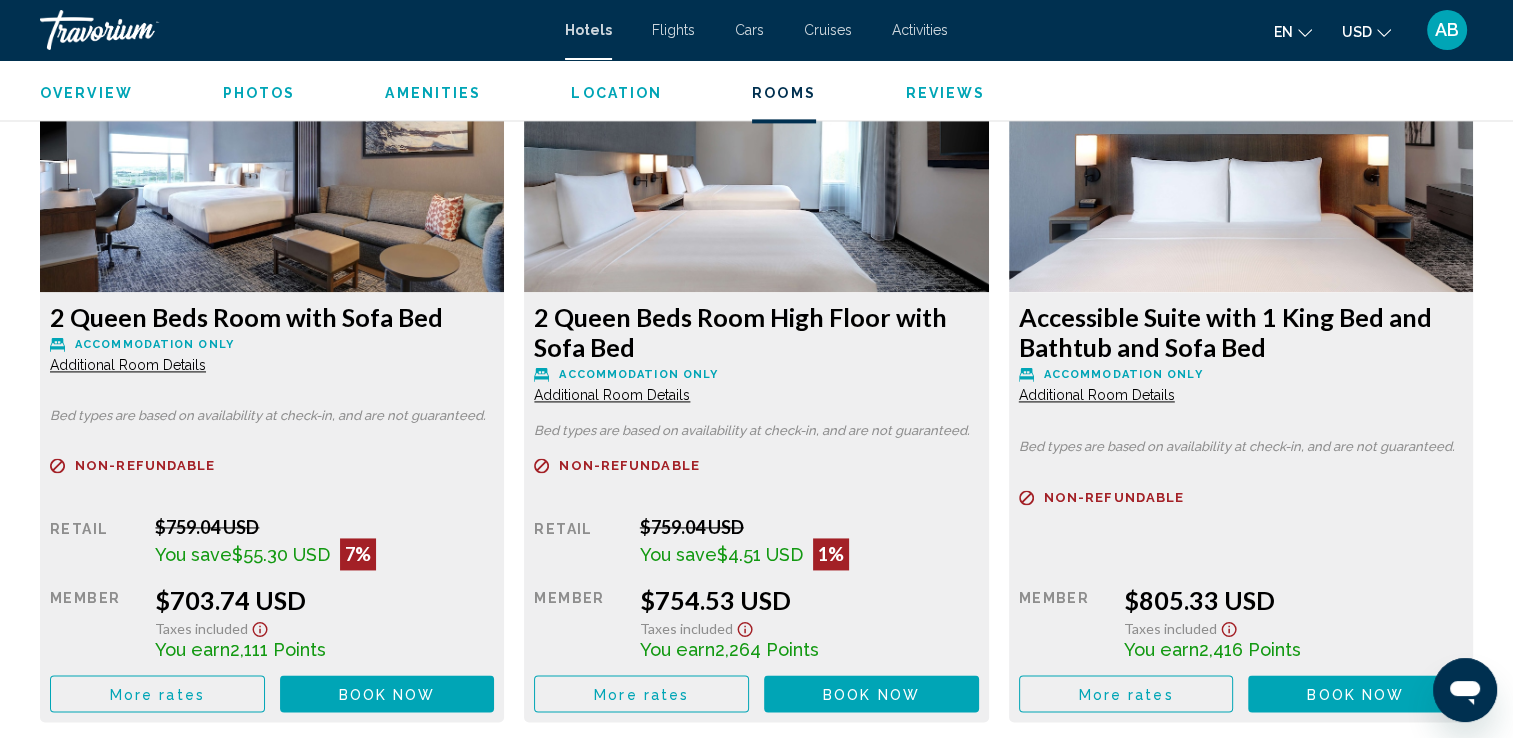 drag, startPoint x: 1519, startPoint y: 130, endPoint x: 25, endPoint y: 26, distance: 1497.6155 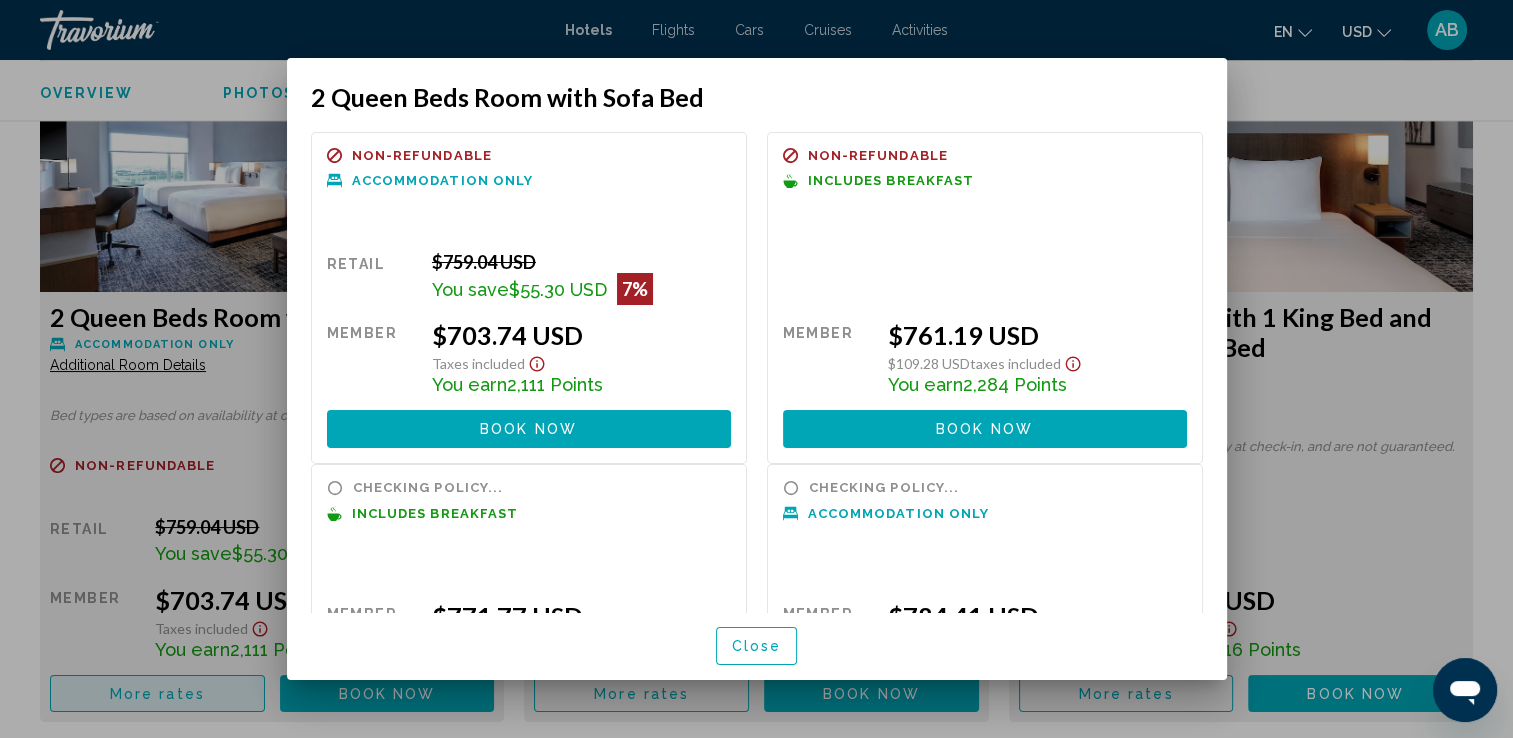 scroll, scrollTop: 0, scrollLeft: 0, axis: both 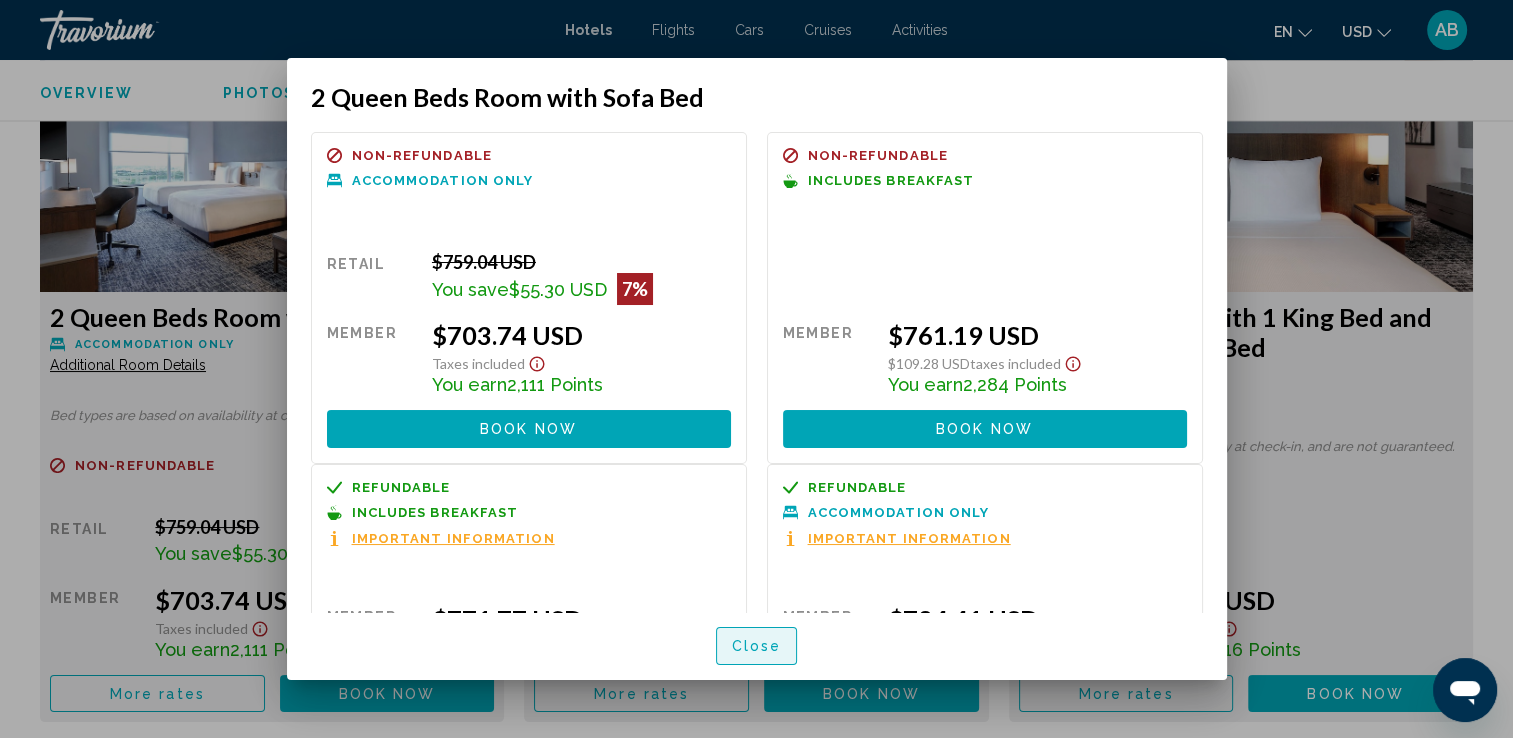 click on "Close" at bounding box center [757, 647] 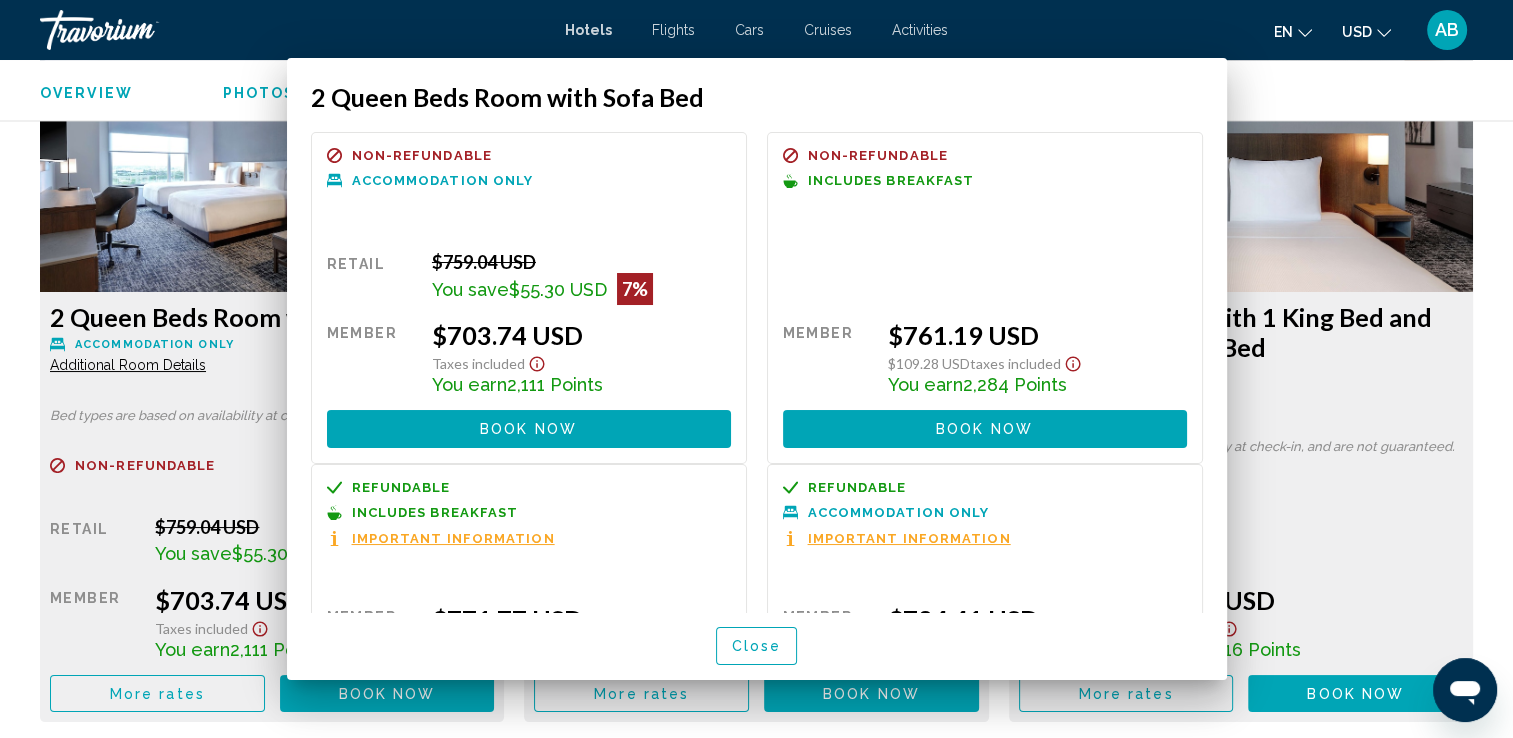 scroll, scrollTop: 2790, scrollLeft: 0, axis: vertical 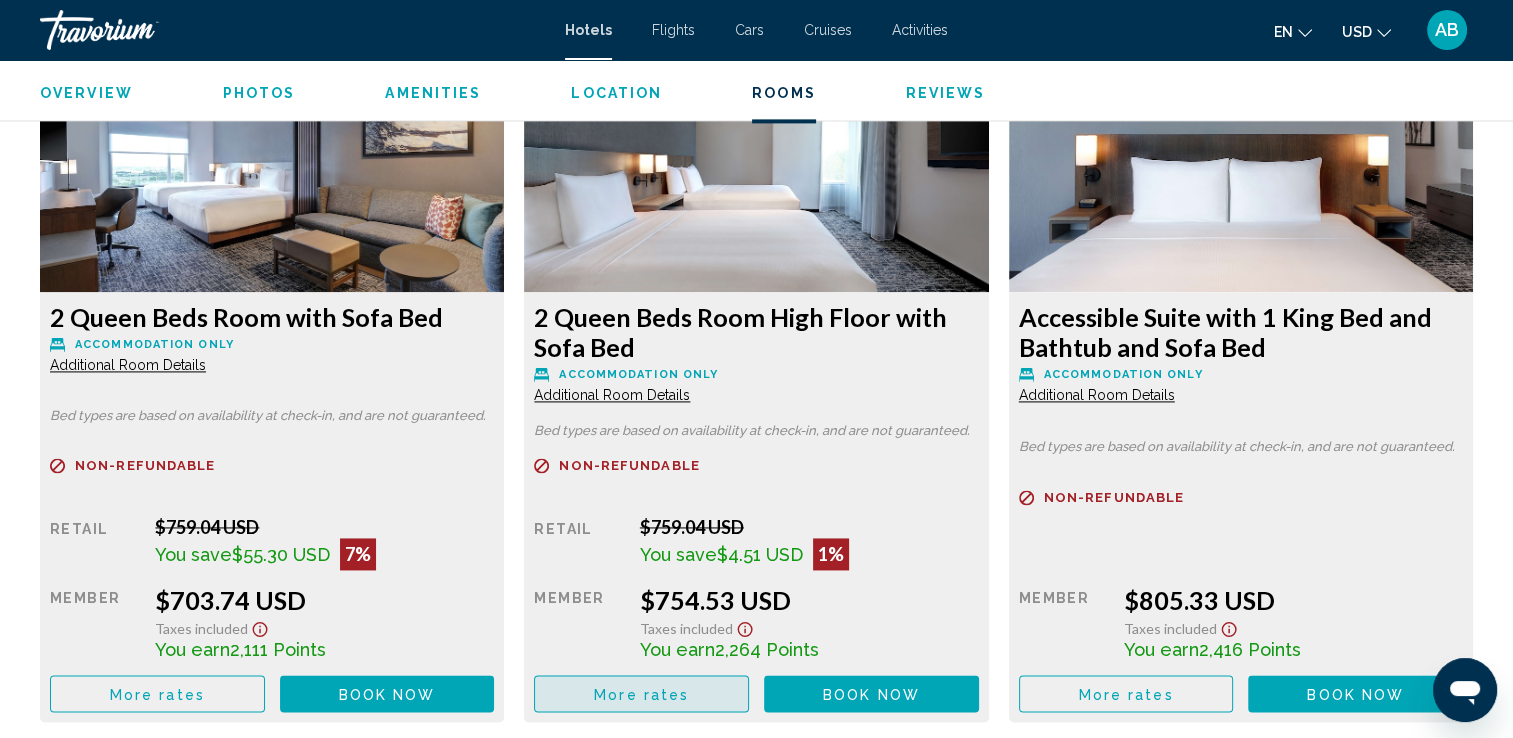 click on "More rates" at bounding box center [641, 694] 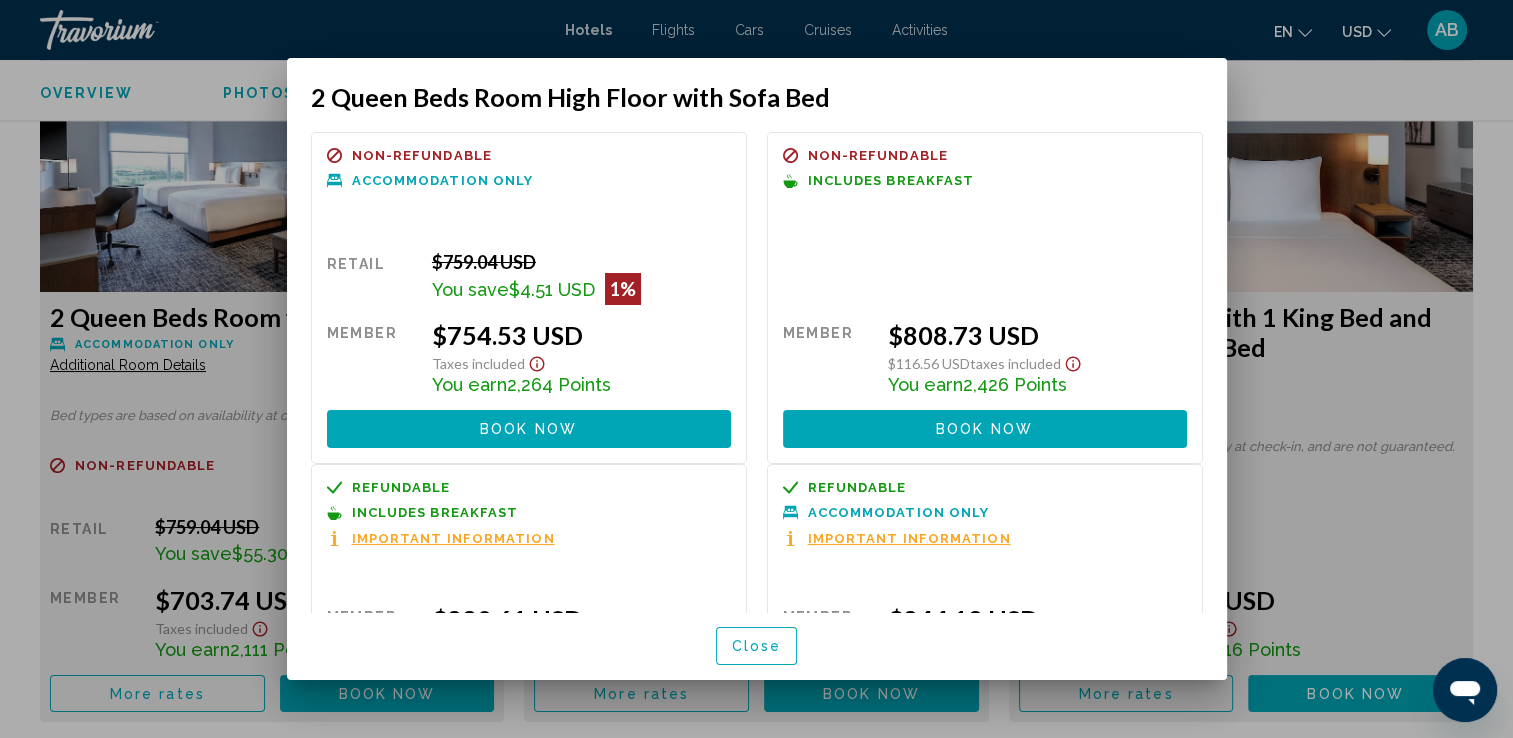 click on "Close" at bounding box center [757, 647] 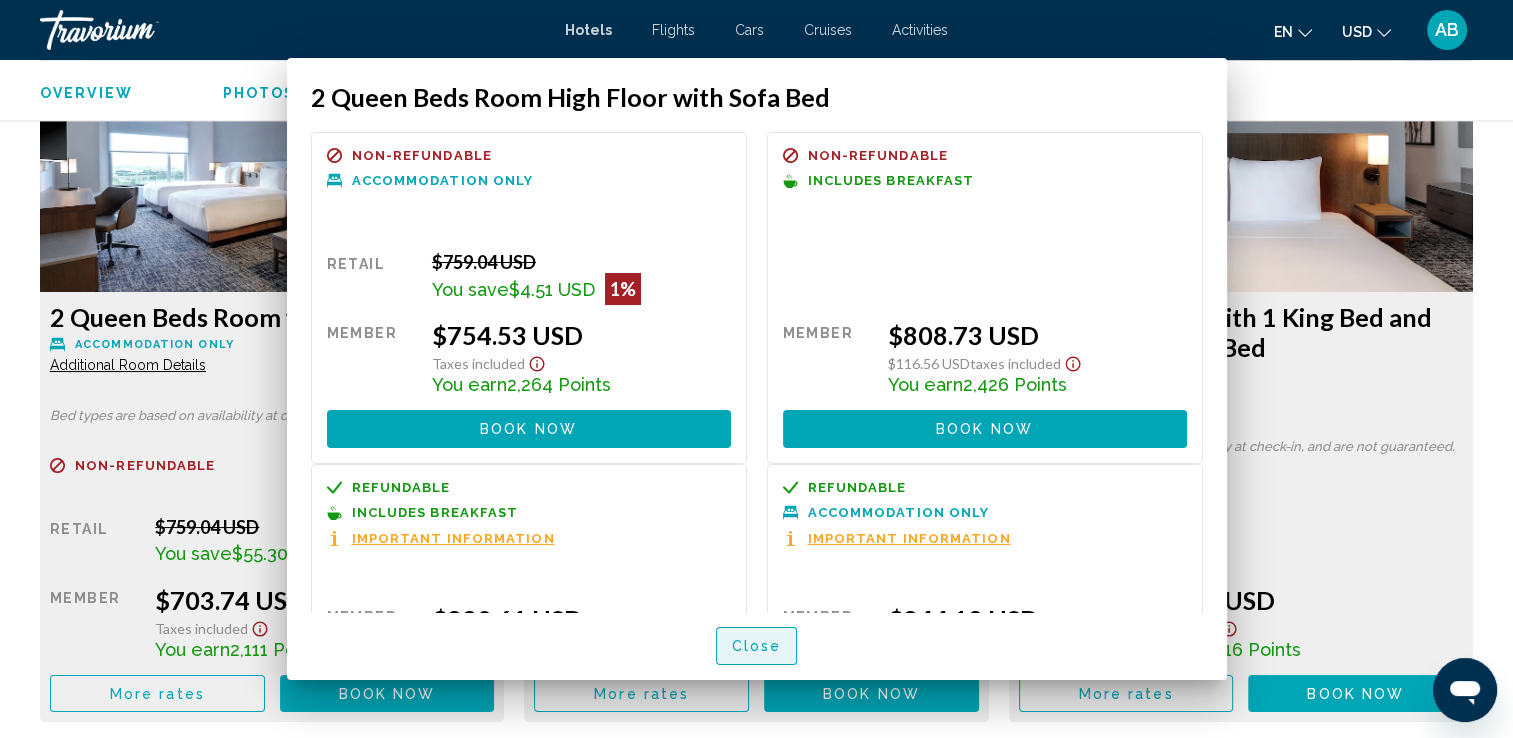 scroll, scrollTop: 2790, scrollLeft: 0, axis: vertical 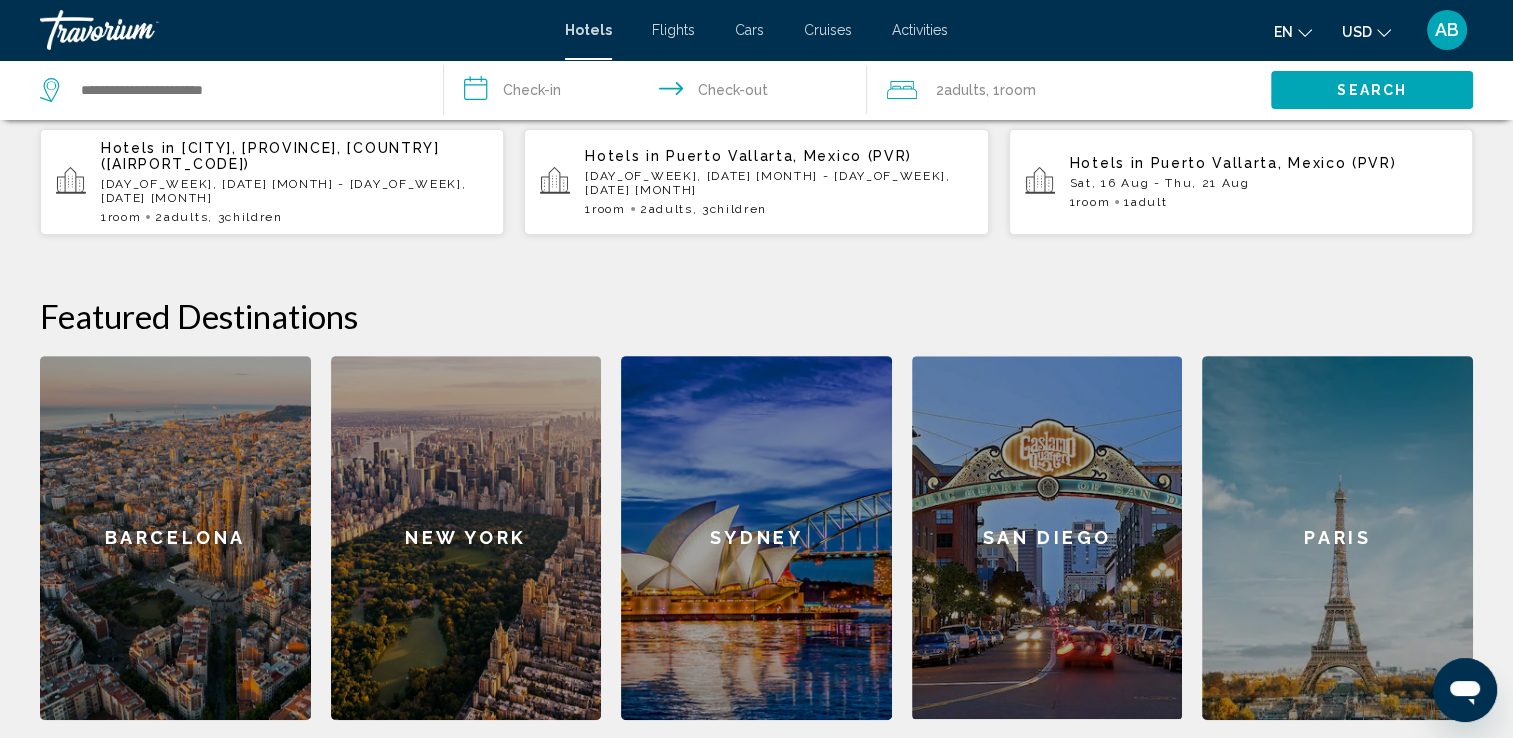 click on "[CITY], [PROVINCE], [COUNTRY] ([AIRPORT_CODE])" at bounding box center (270, 156) 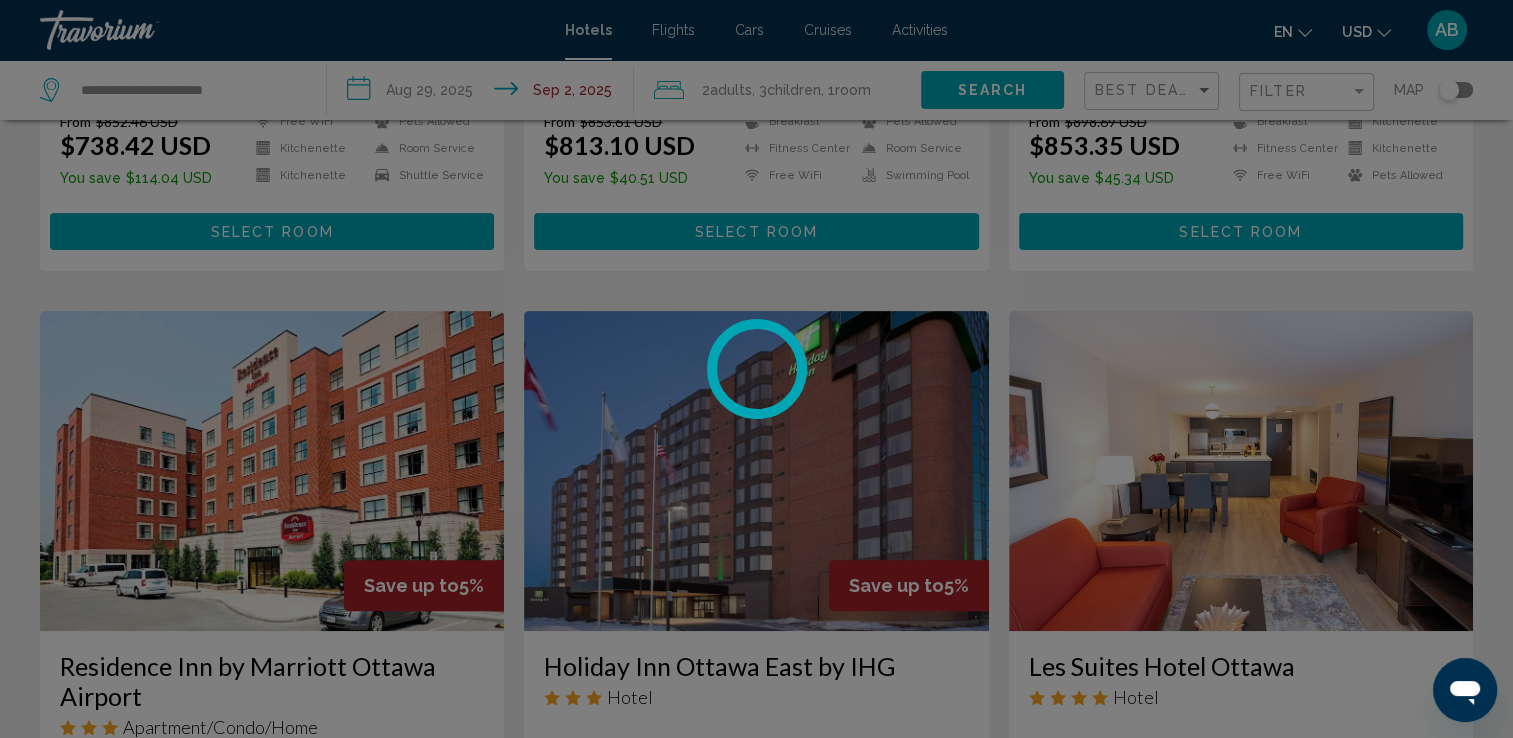 scroll, scrollTop: 0, scrollLeft: 0, axis: both 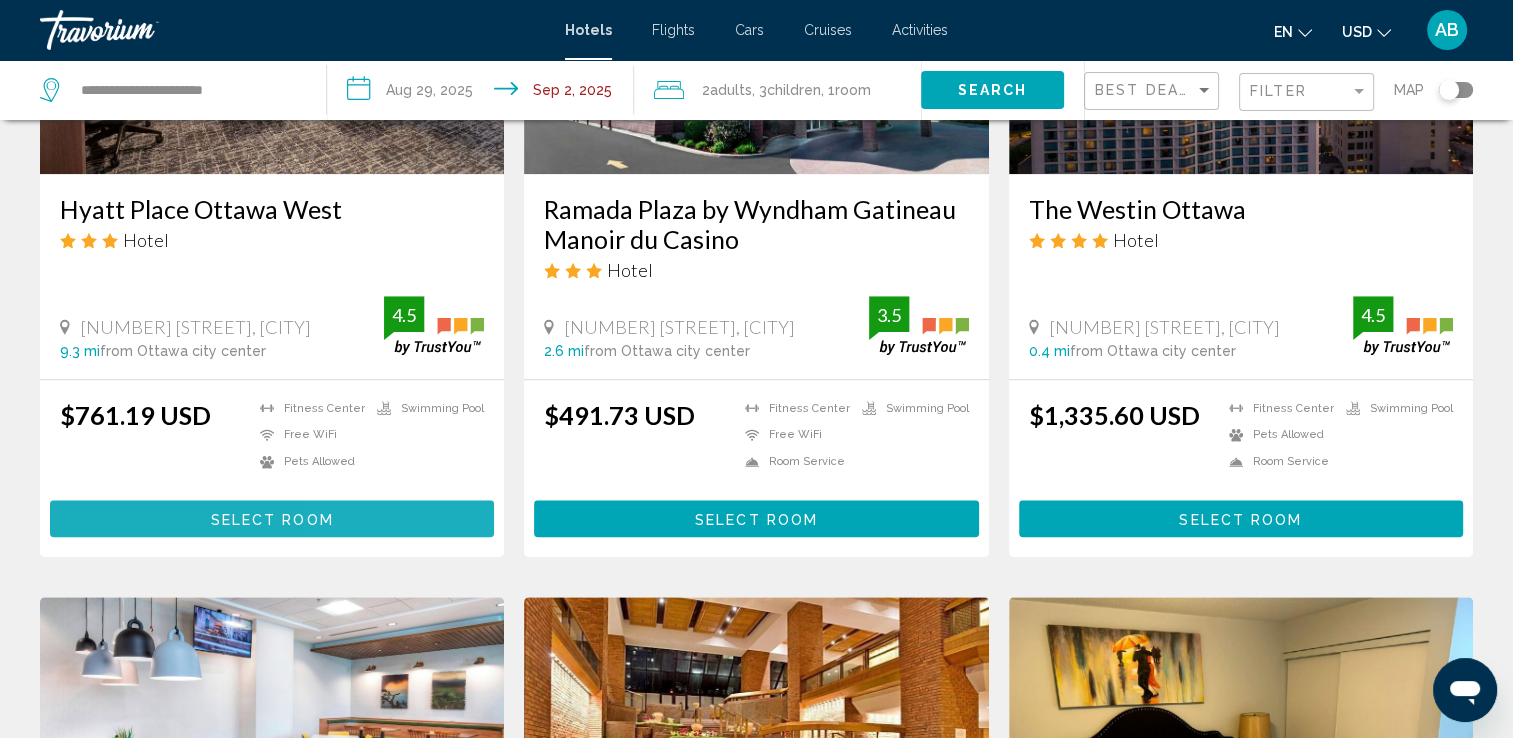click on "Select Room" at bounding box center [272, 518] 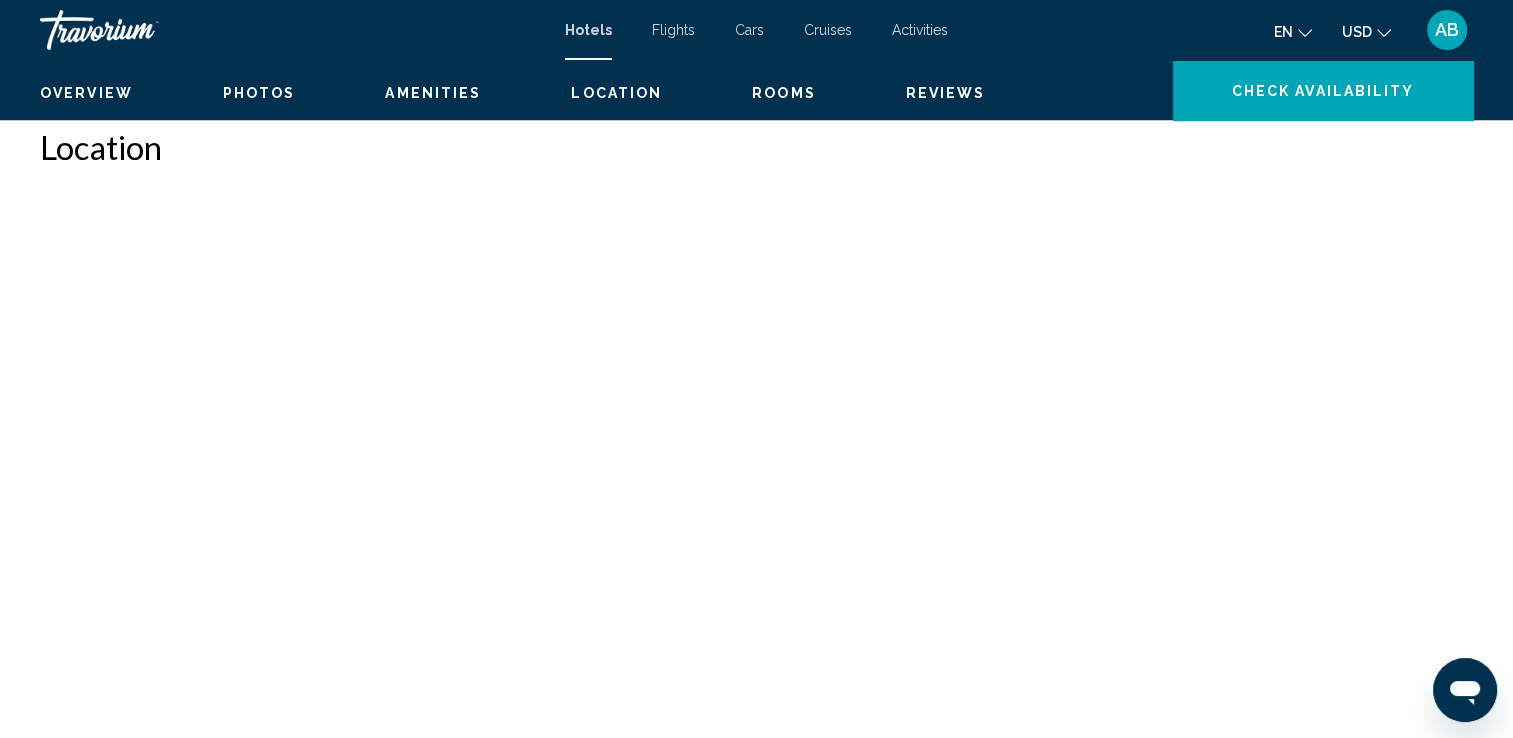 scroll, scrollTop: 0, scrollLeft: 0, axis: both 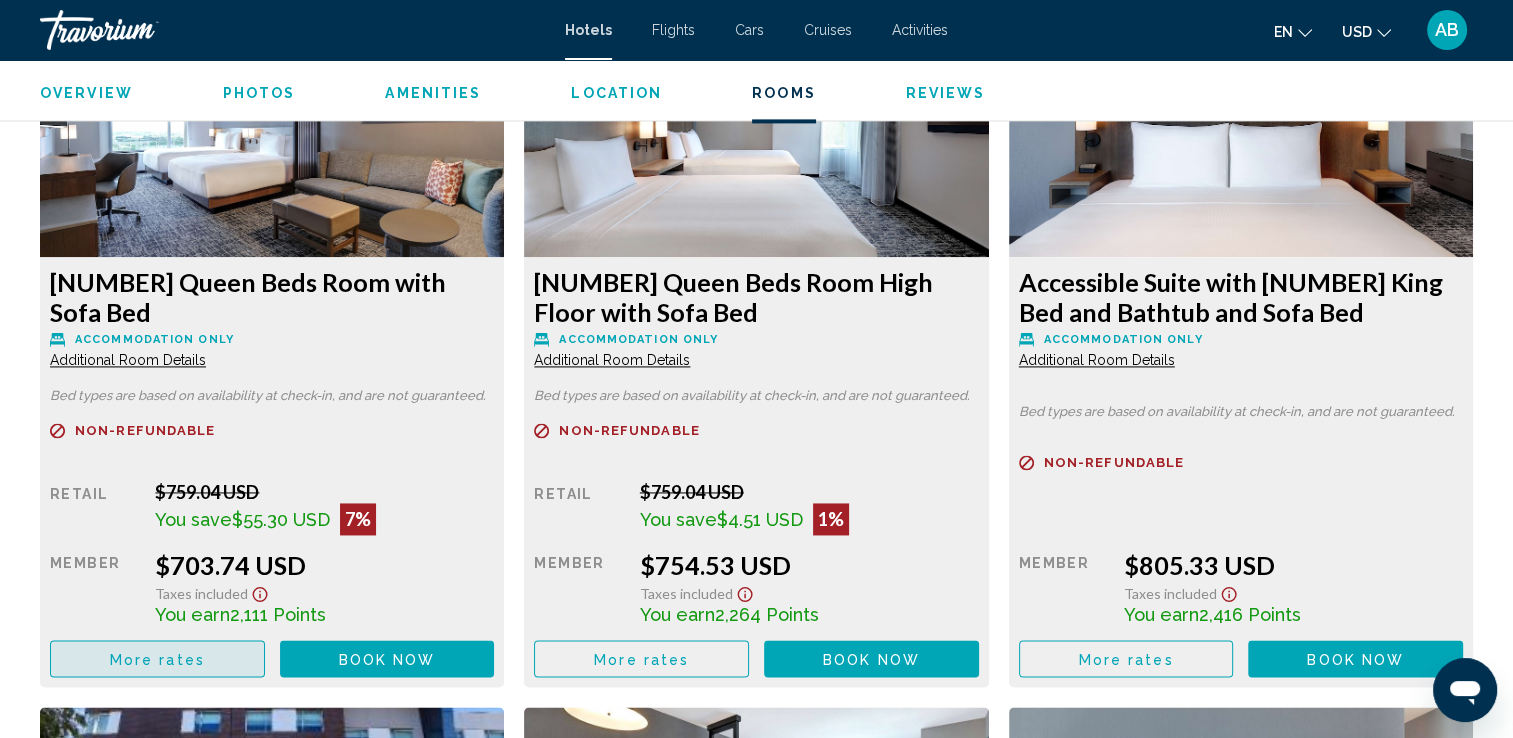 click on "More rates" at bounding box center [157, 658] 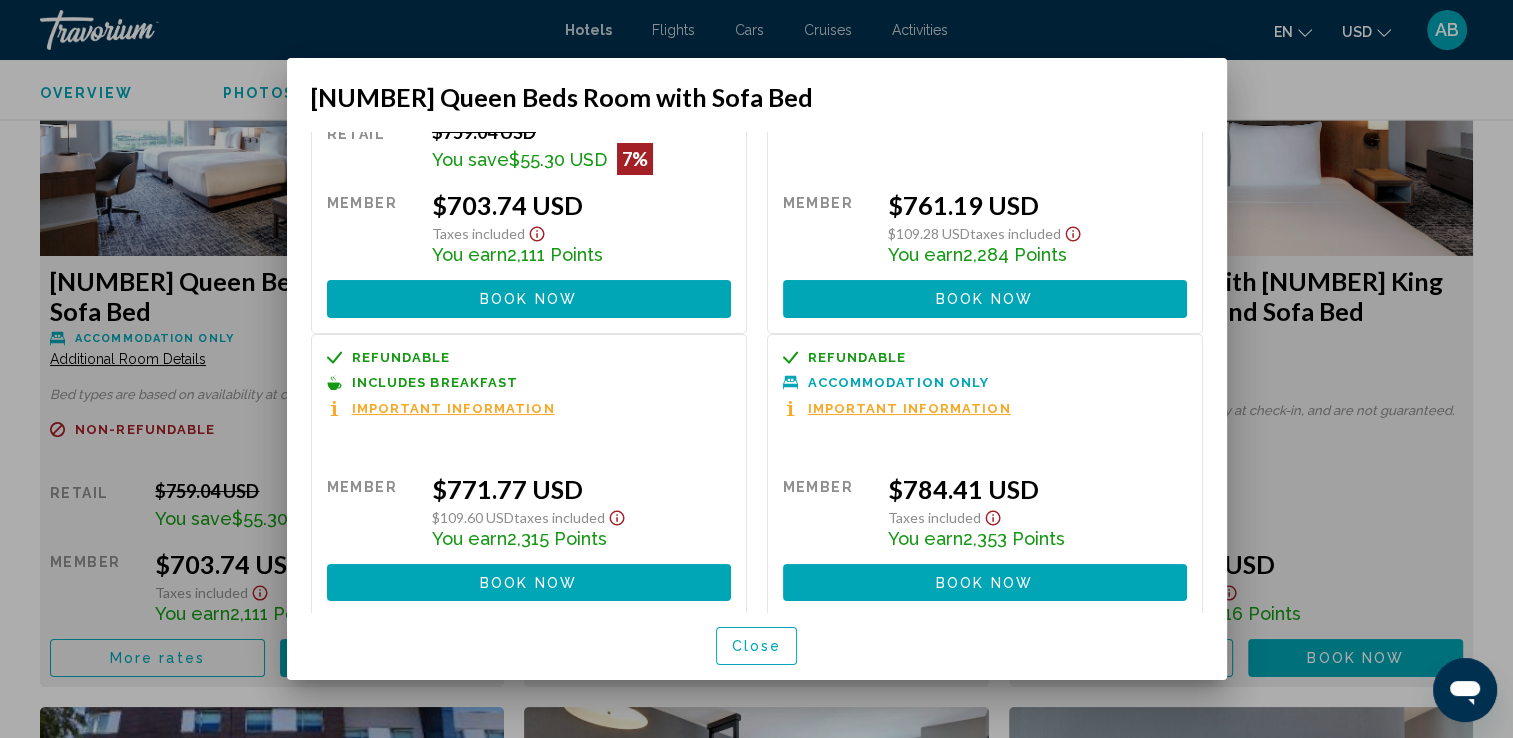 scroll, scrollTop: 133, scrollLeft: 0, axis: vertical 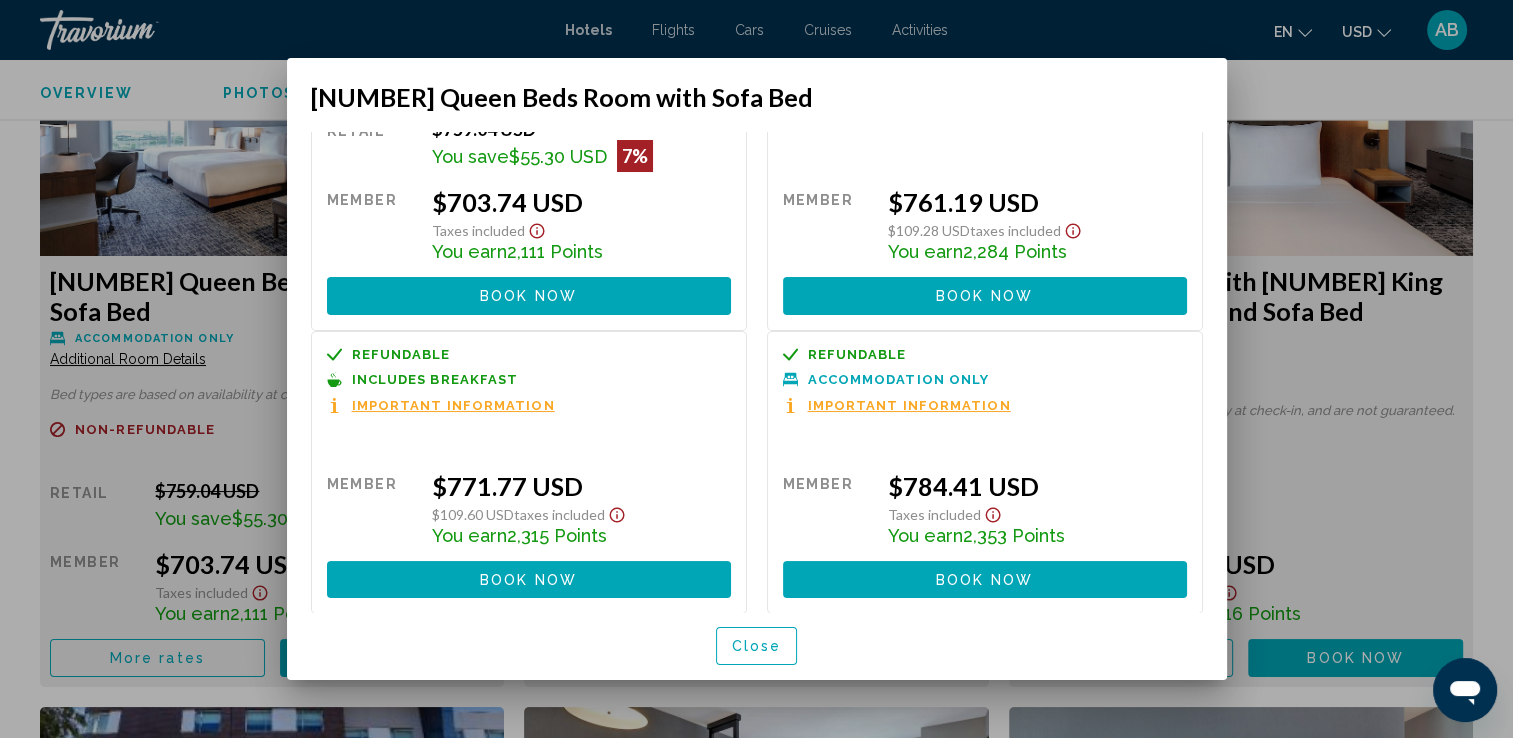 click on "Book now No longer available" at bounding box center [529, 295] 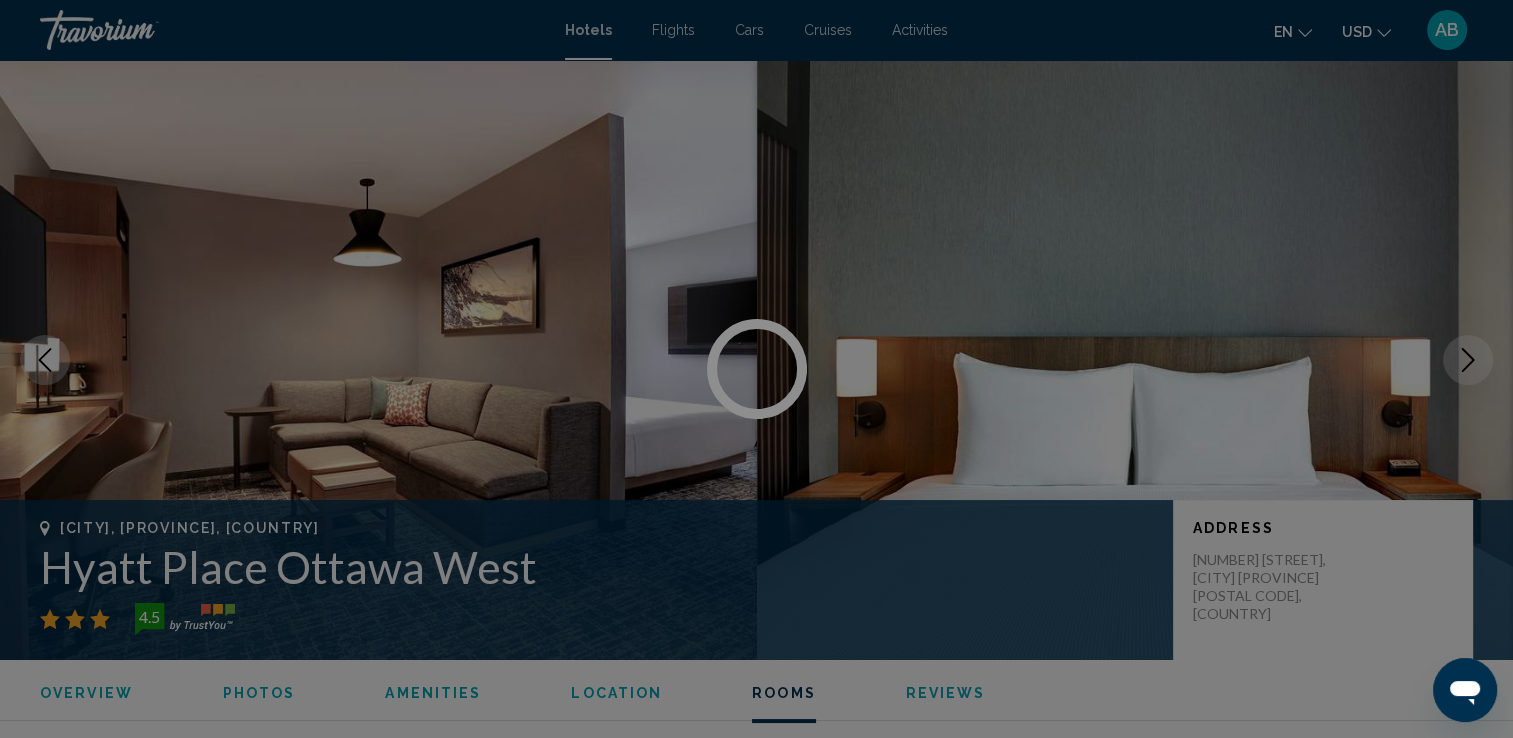 scroll, scrollTop: 2825, scrollLeft: 0, axis: vertical 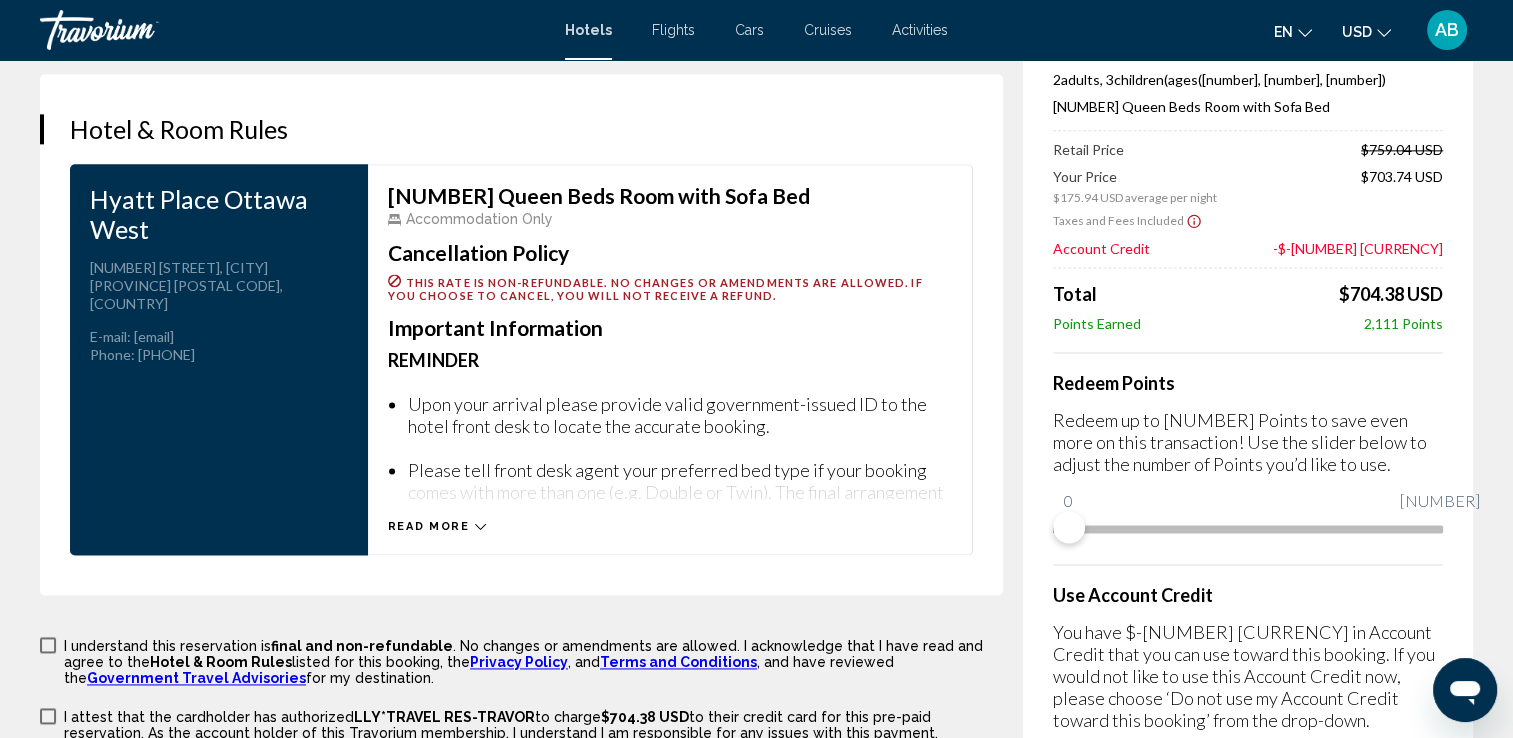 click on "Read more" at bounding box center [429, 526] 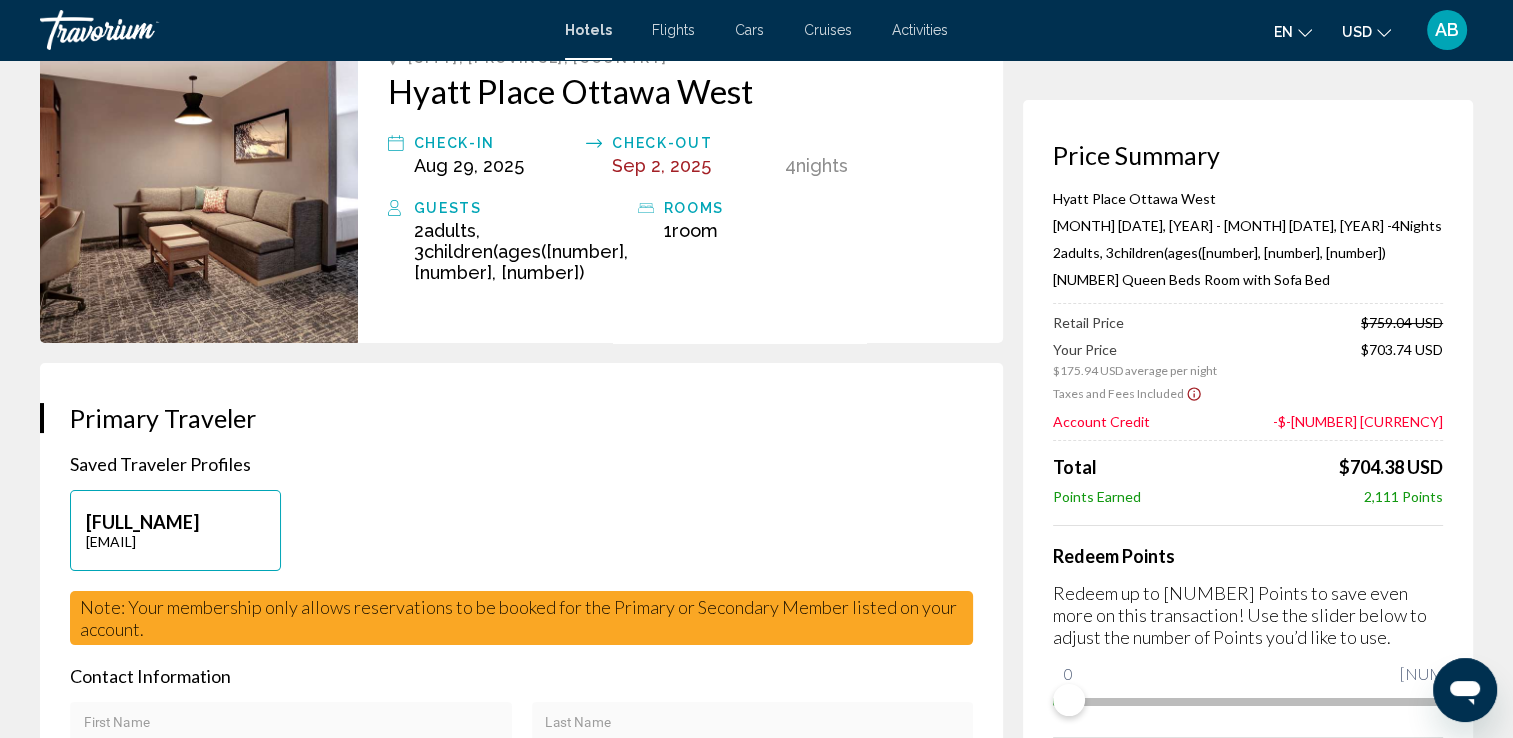 scroll, scrollTop: 0, scrollLeft: 0, axis: both 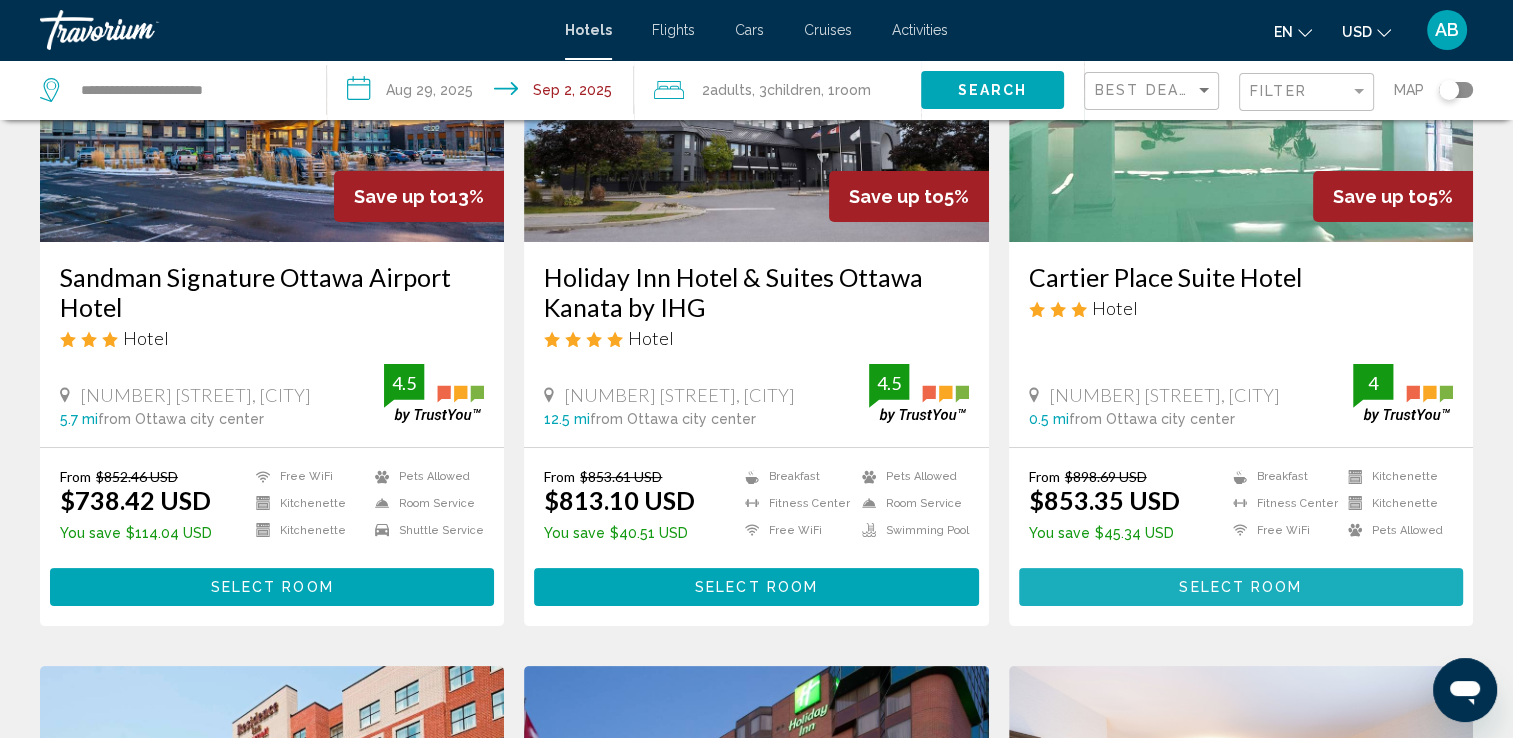 click on "Select Room" at bounding box center (1240, 588) 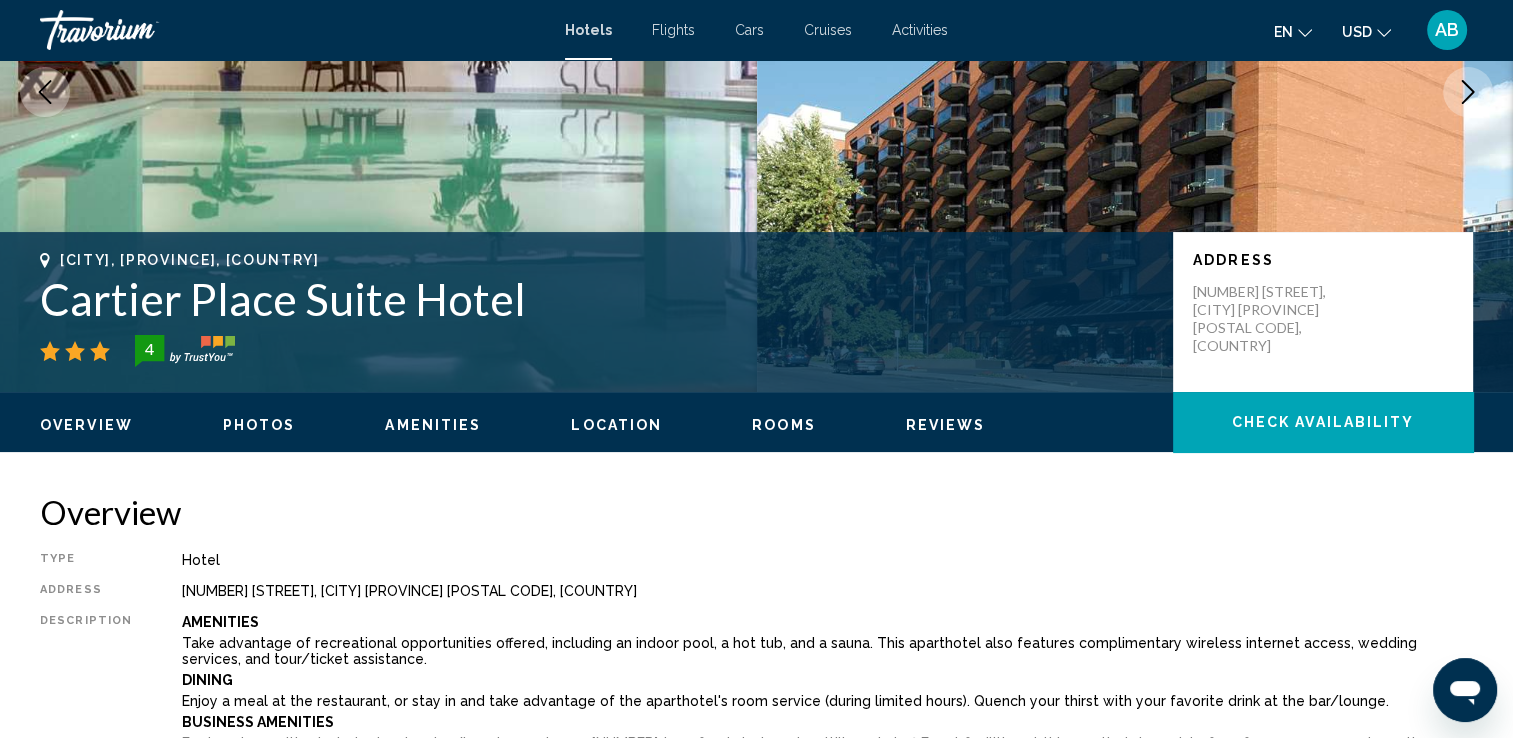 scroll, scrollTop: 0, scrollLeft: 0, axis: both 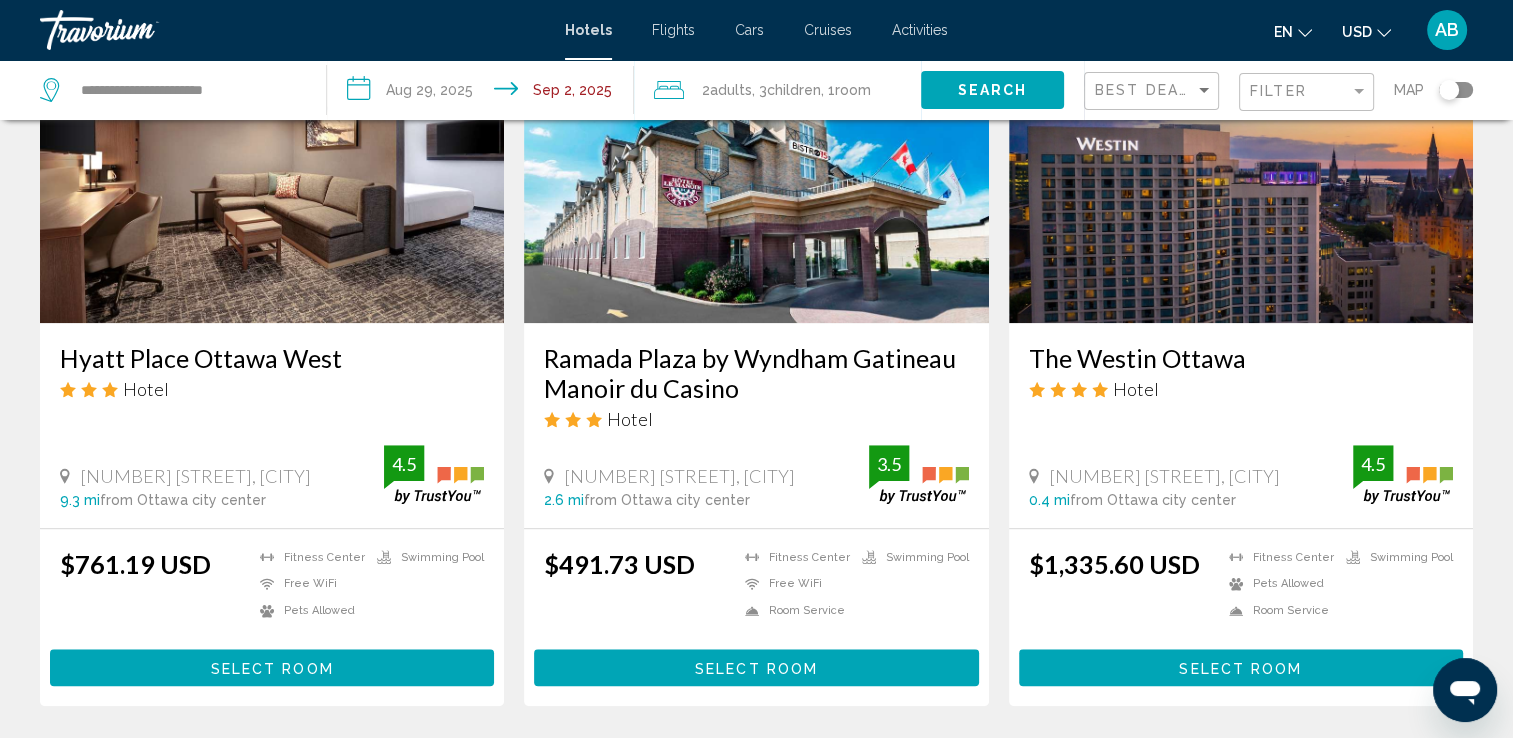 click on "Fitness Center
Free WiFi
Room Service
Swimming Pool  [NUMBER] Select Room" at bounding box center (756, 617) 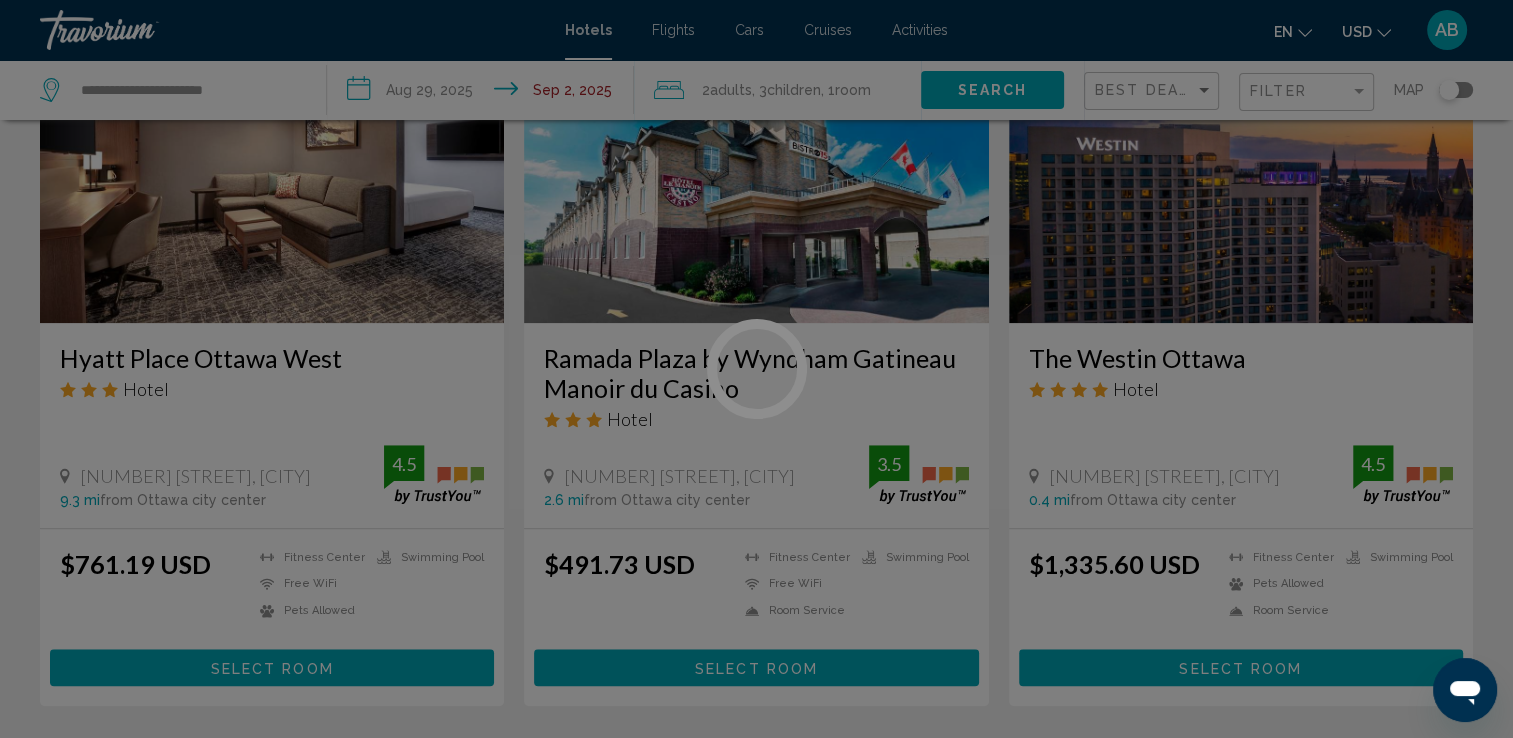 scroll, scrollTop: 0, scrollLeft: 0, axis: both 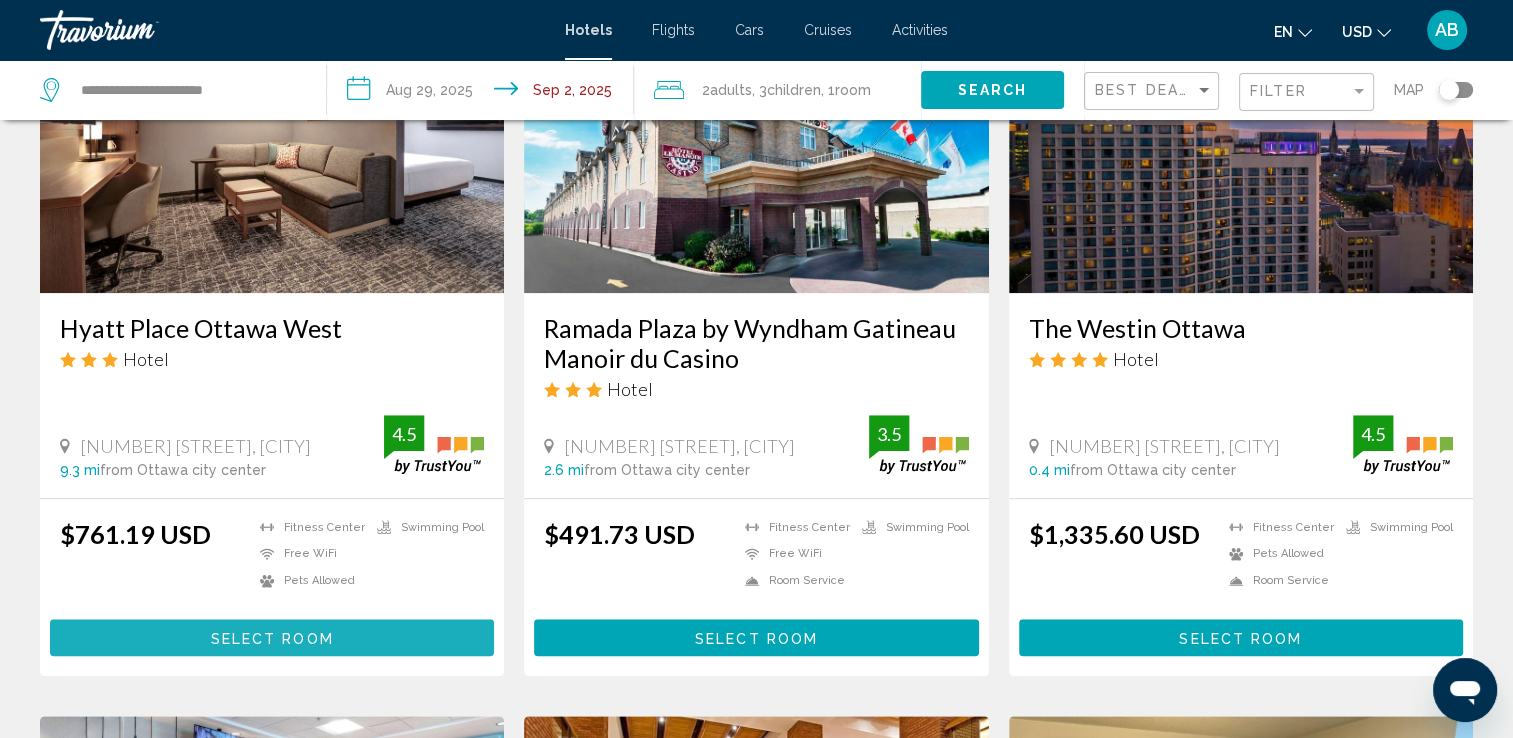 click on "Select Room" at bounding box center [272, 638] 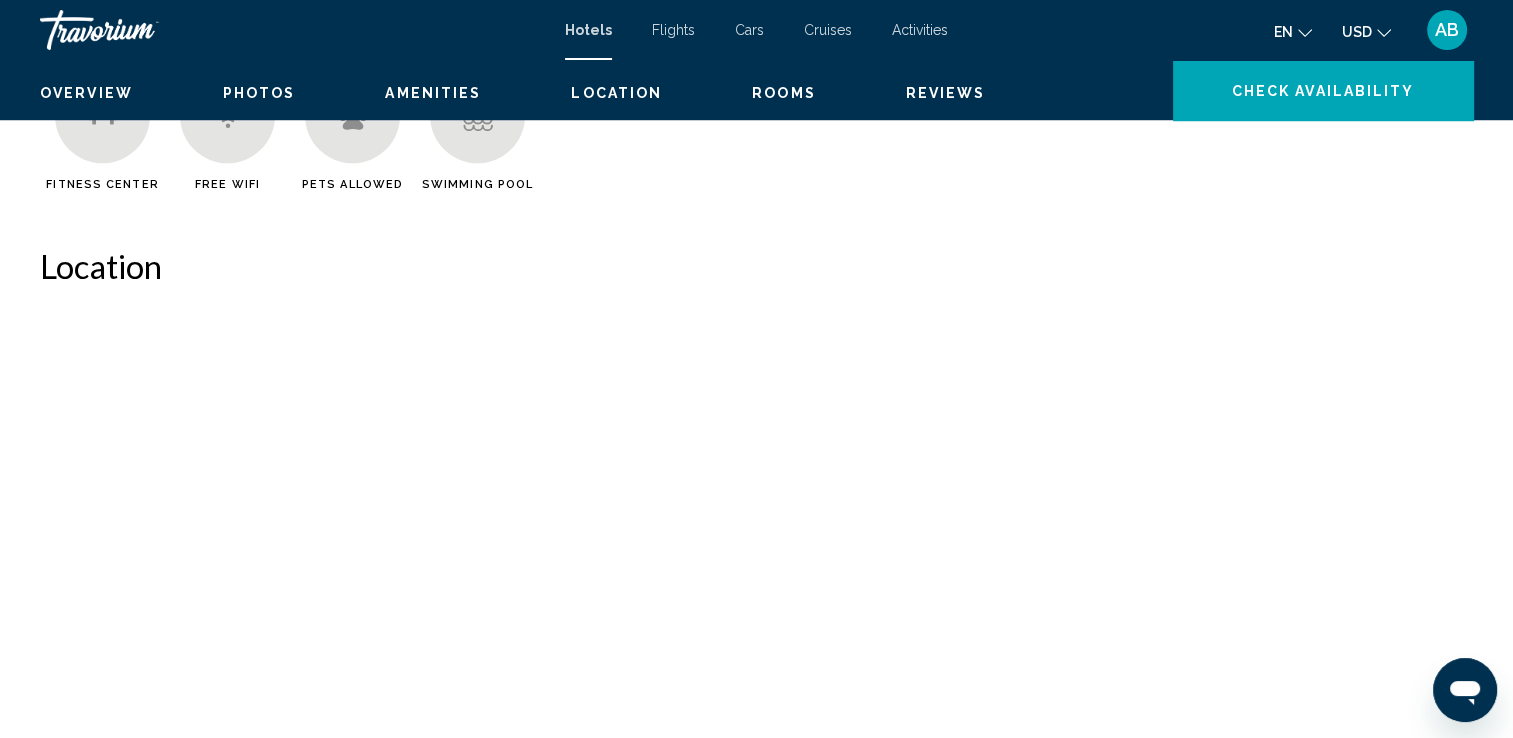 scroll, scrollTop: 0, scrollLeft: 0, axis: both 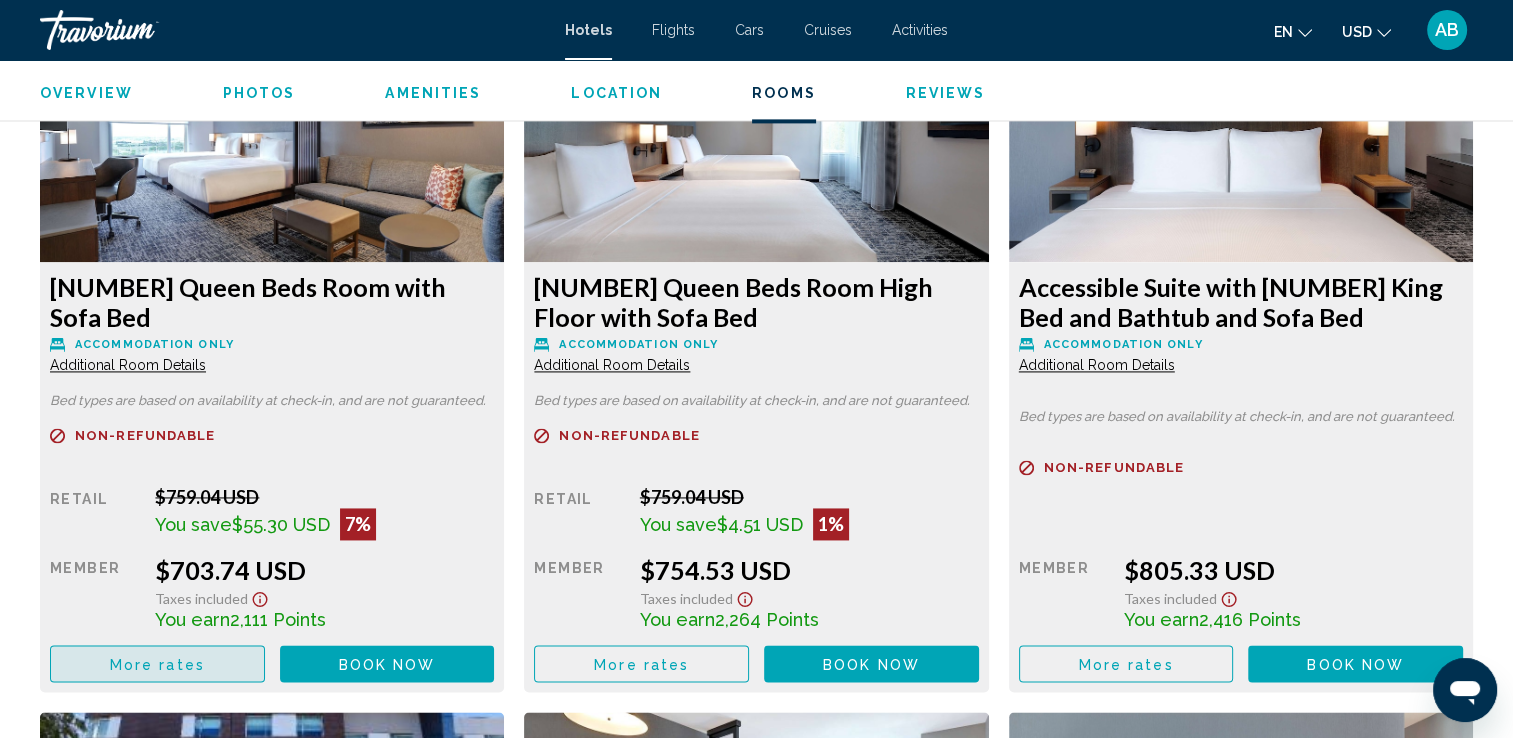 click on "More rates" at bounding box center (157, 664) 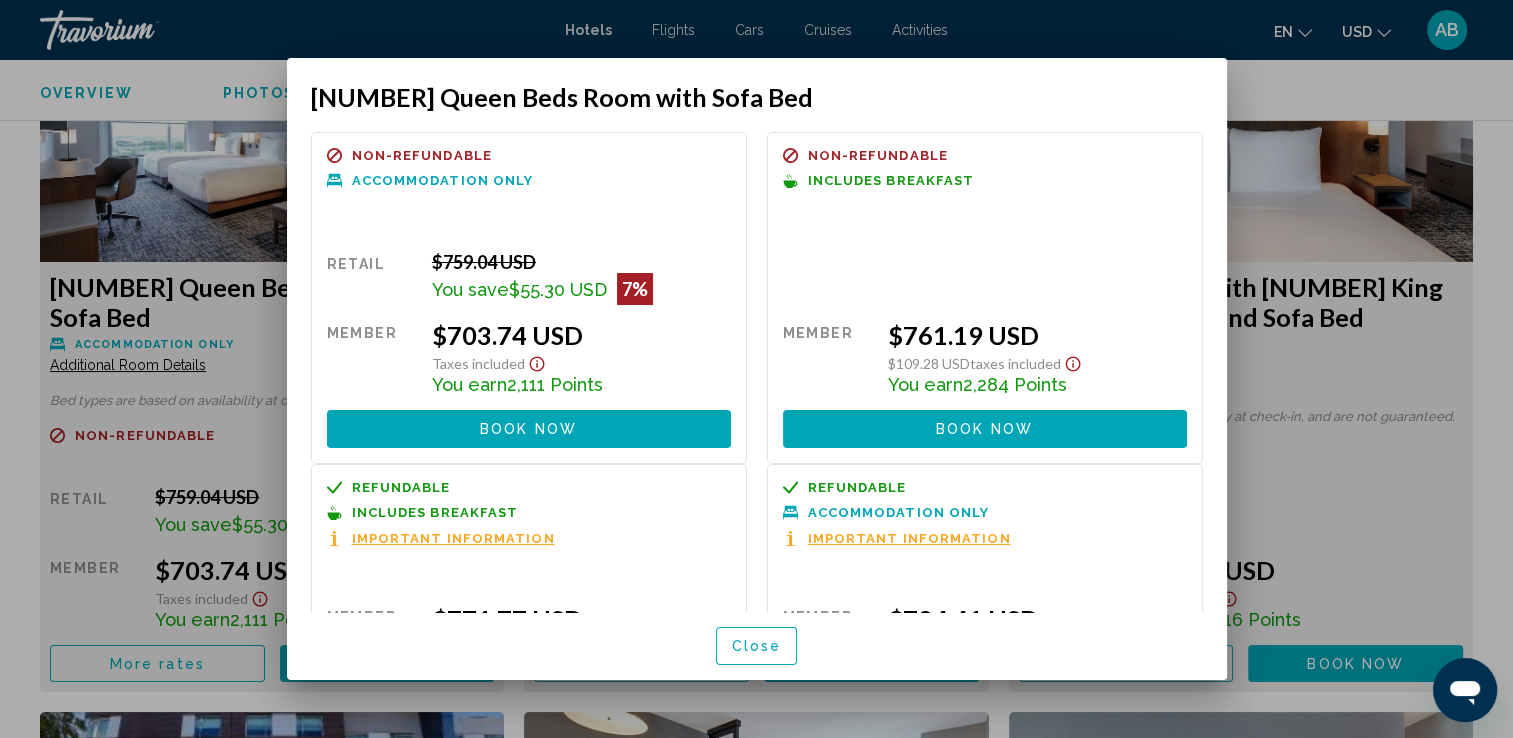 click on "Important Information" at bounding box center [453, 538] 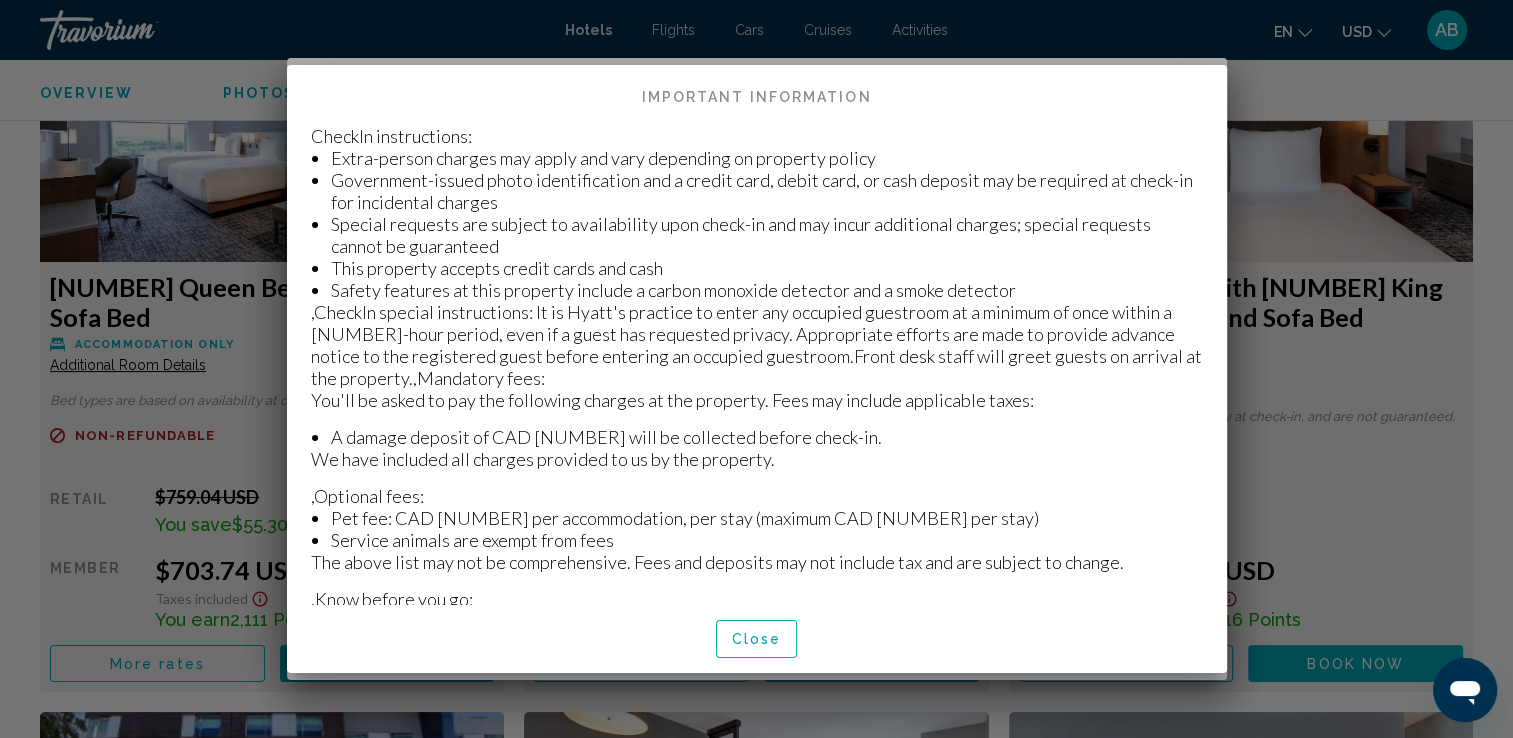 scroll, scrollTop: 0, scrollLeft: 0, axis: both 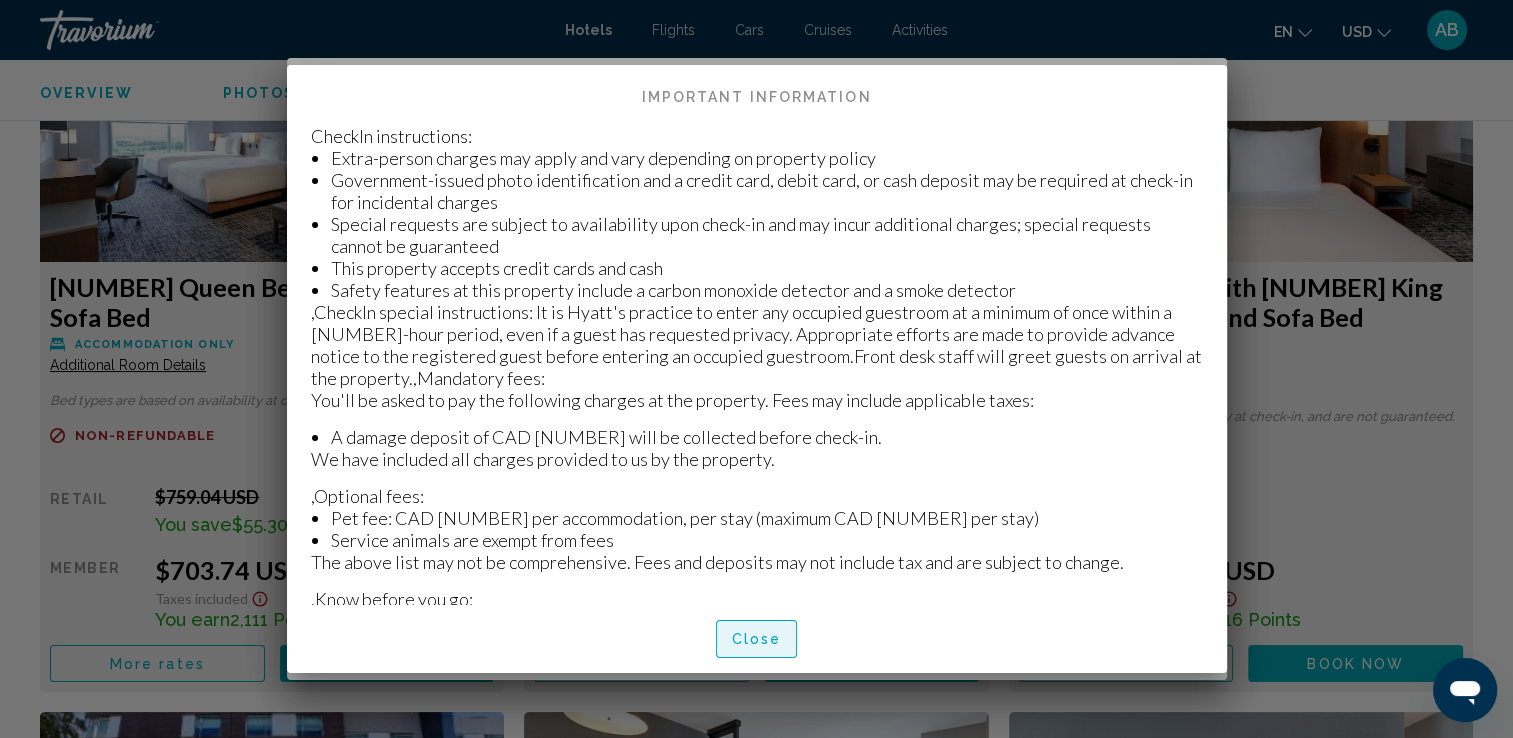 click on "Close" at bounding box center [757, 640] 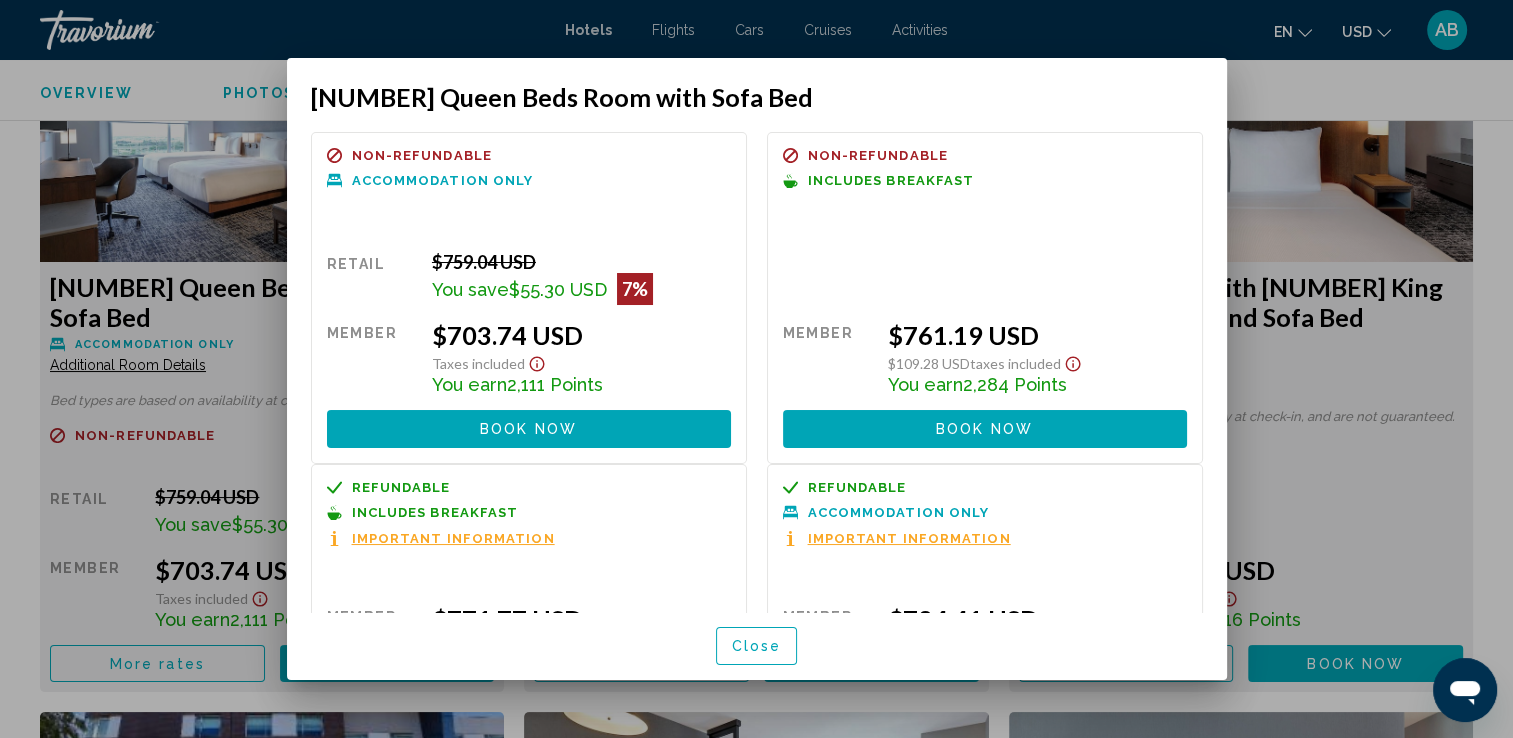 click at bounding box center [756, 369] 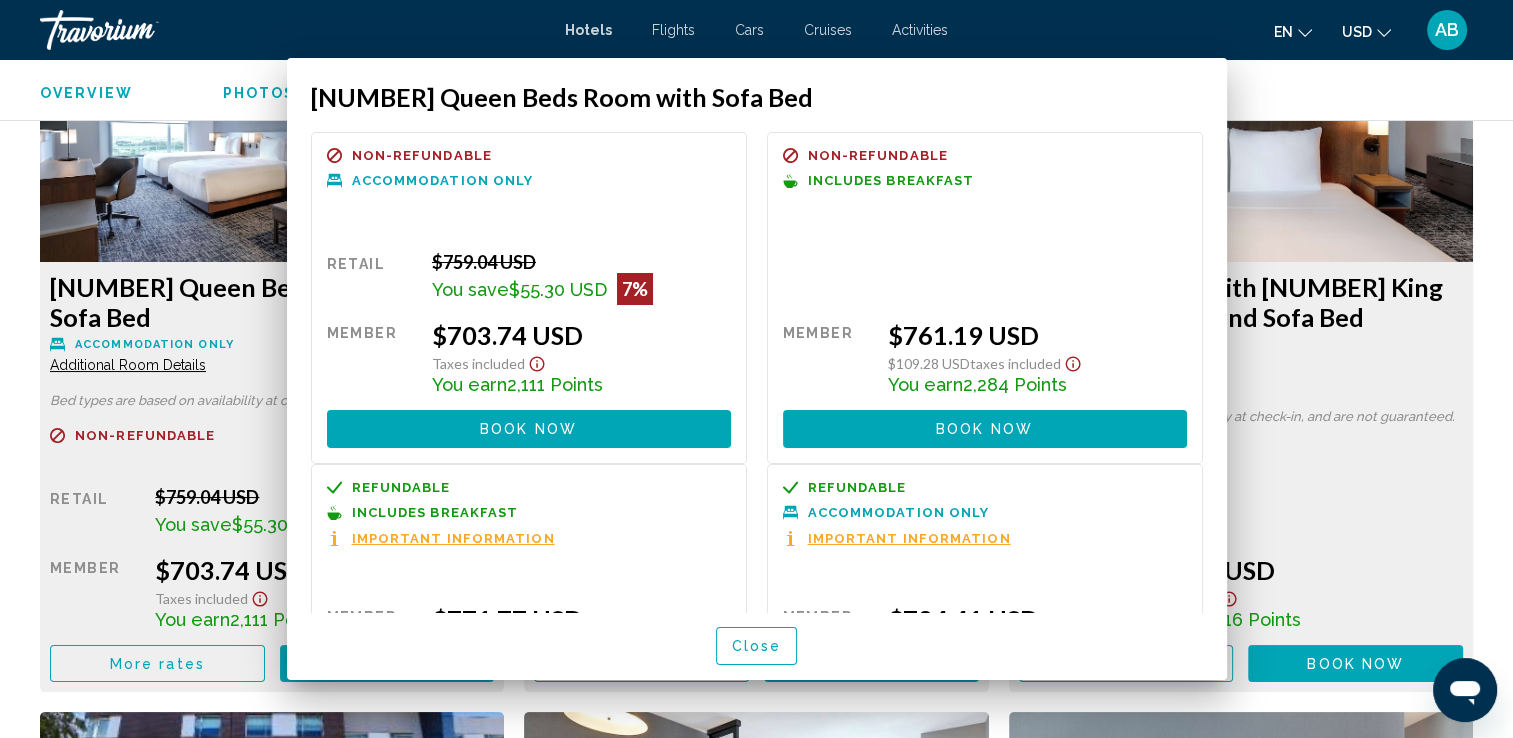 scroll, scrollTop: 2820, scrollLeft: 0, axis: vertical 